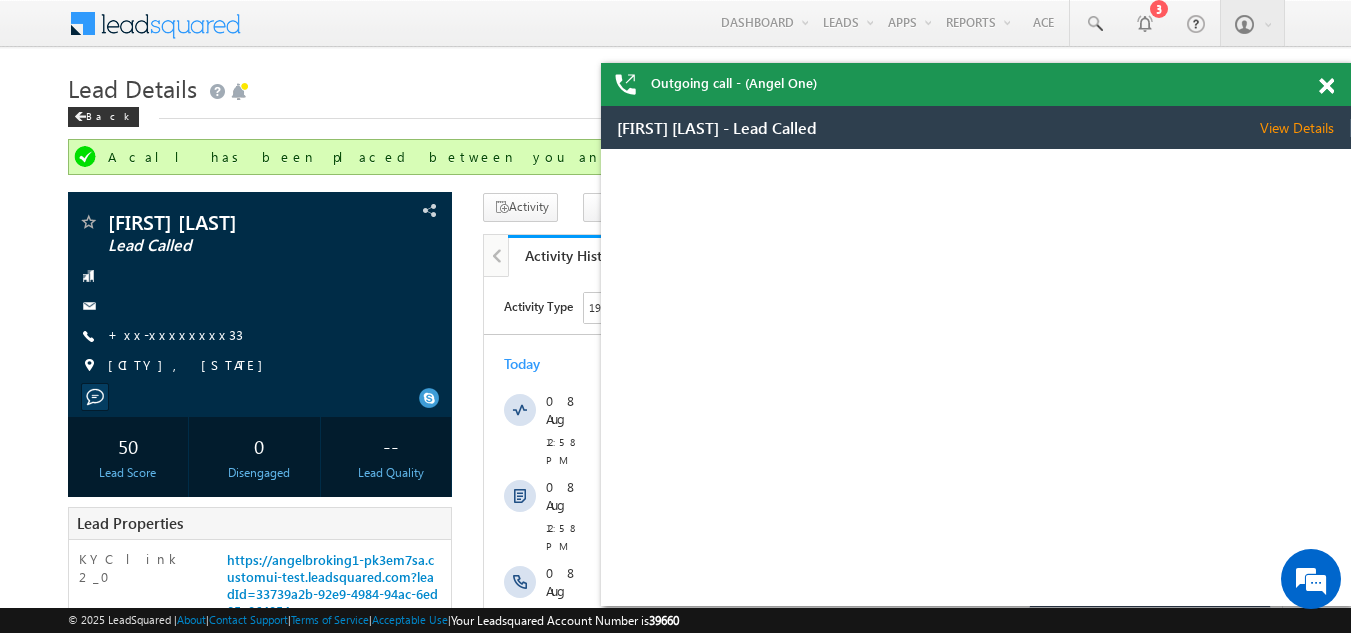 scroll, scrollTop: 0, scrollLeft: 0, axis: both 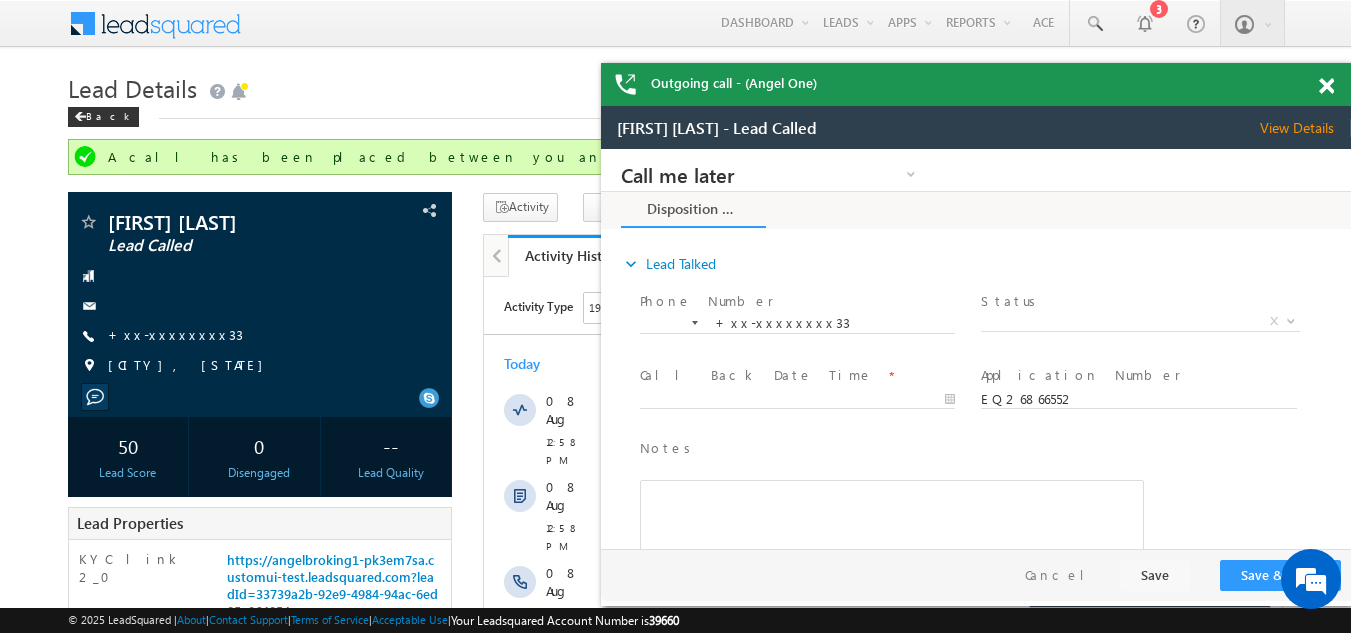 click at bounding box center [1326, 86] 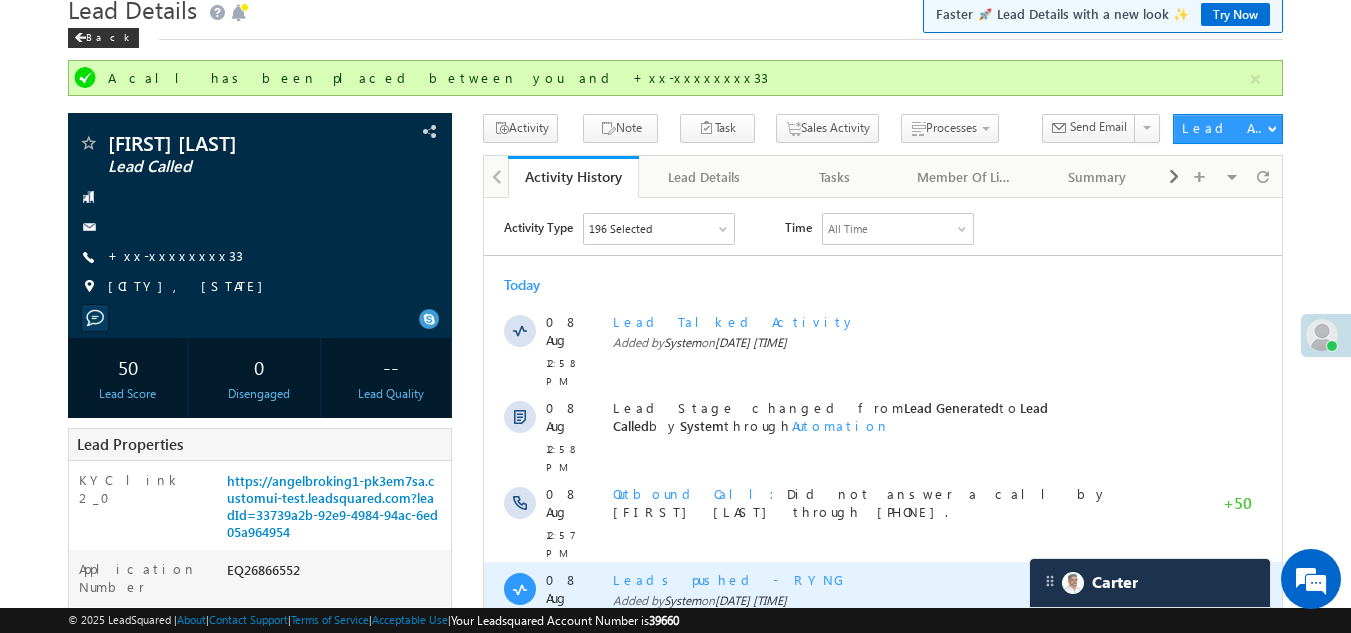 scroll, scrollTop: 0, scrollLeft: 0, axis: both 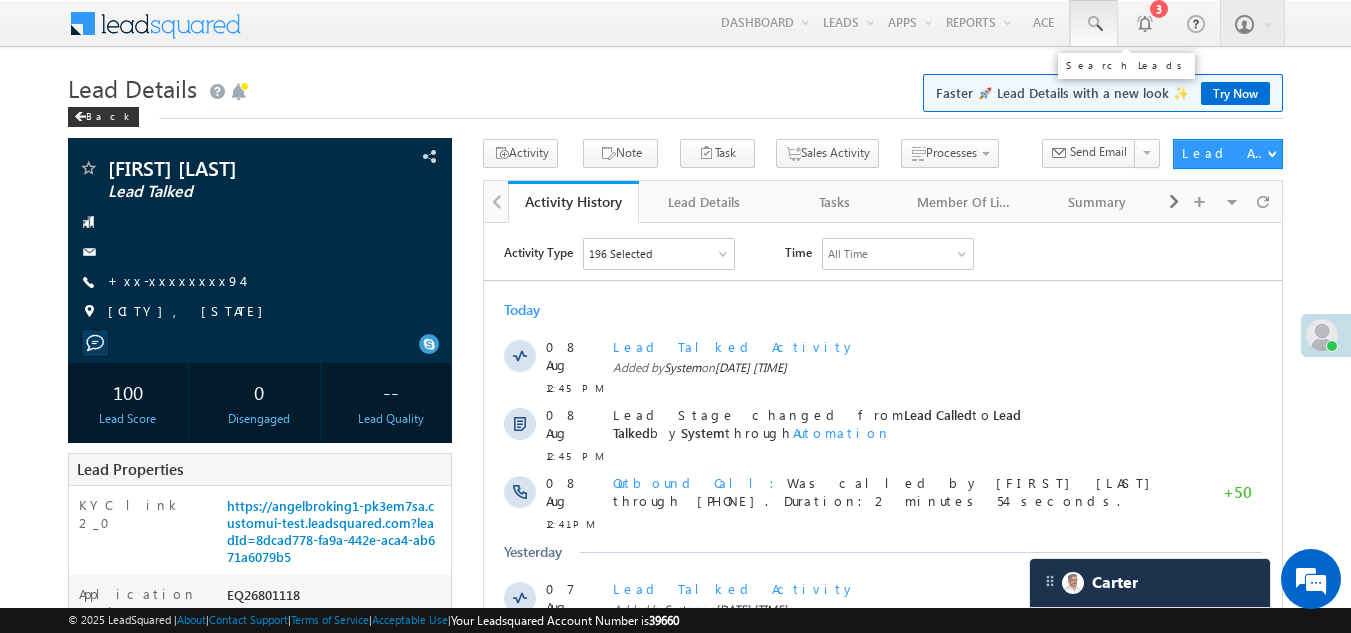 click at bounding box center [1094, 24] 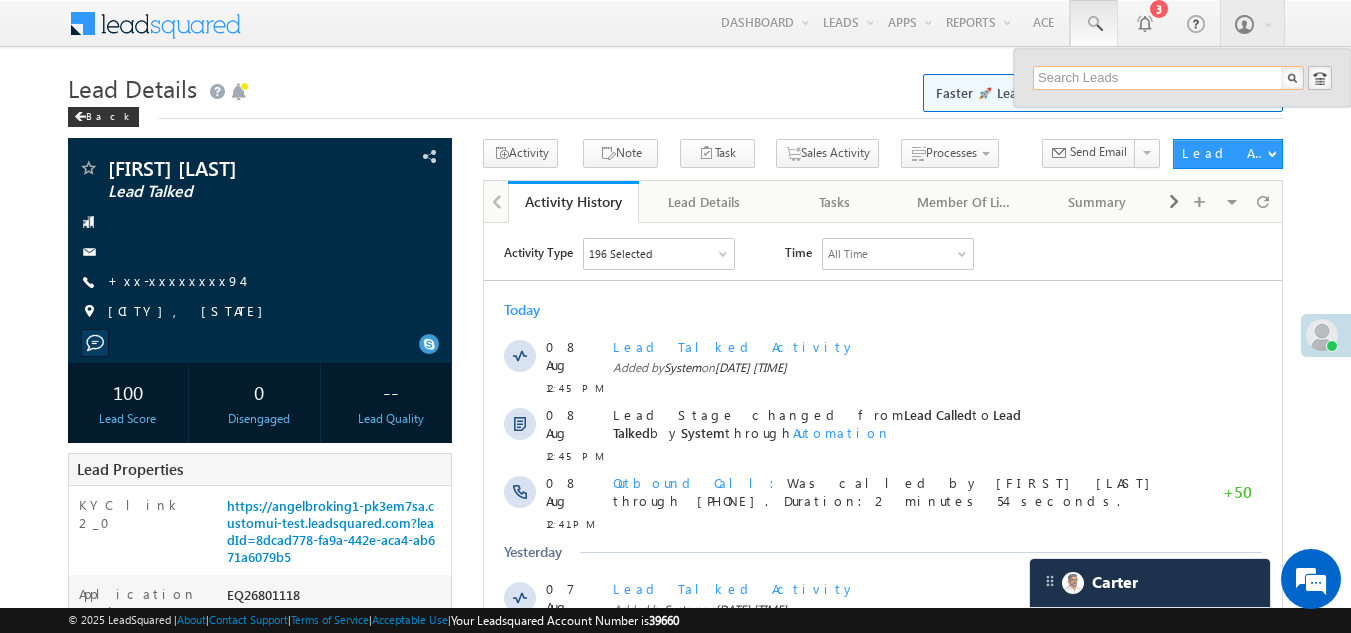 paste on "EQ26793479" 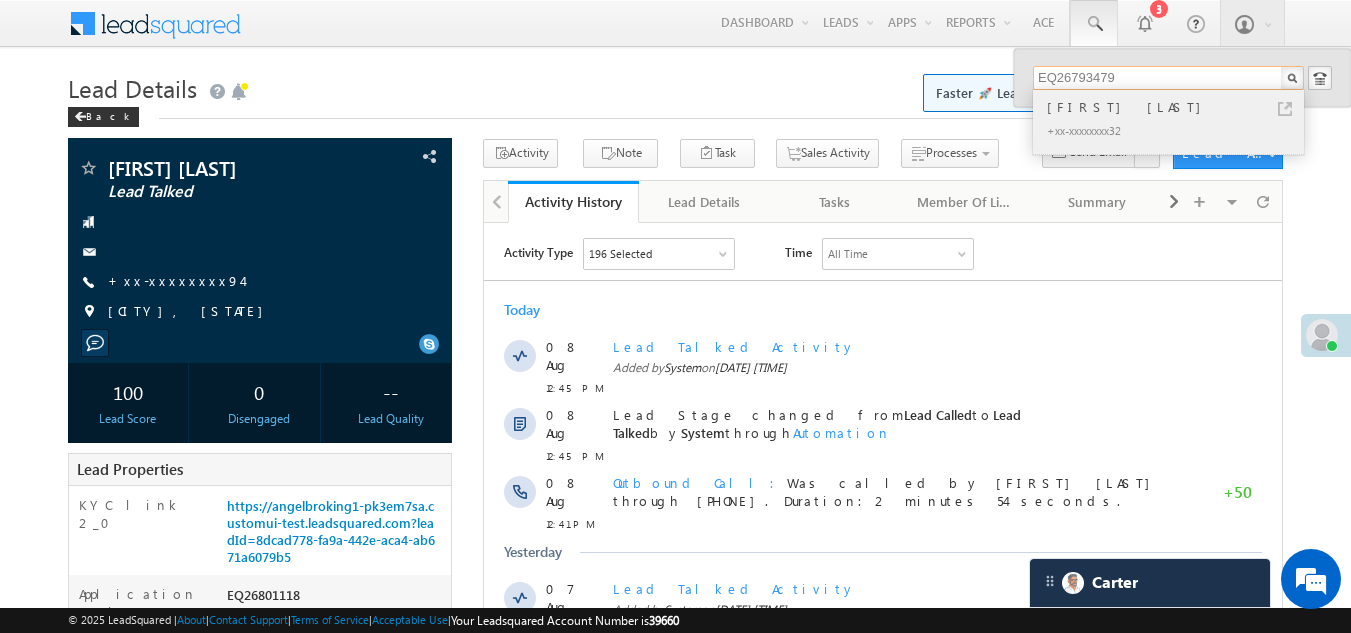 type on "EQ26793479" 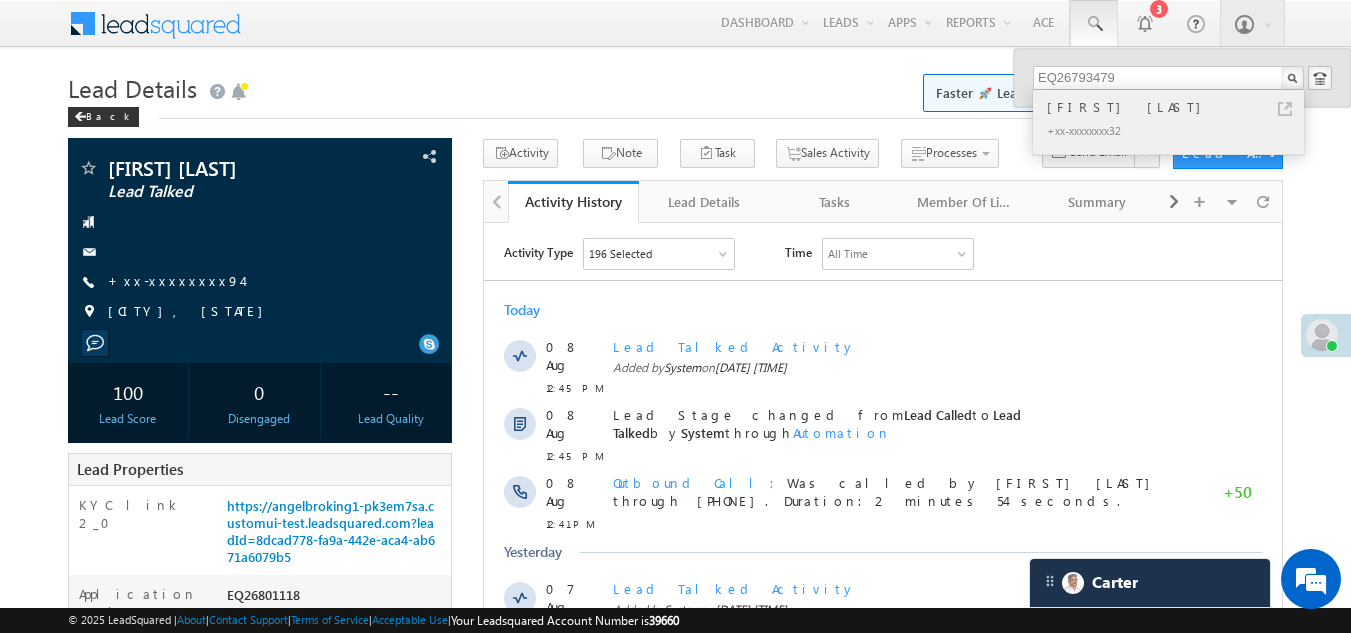 click on "Ravinder kumar" at bounding box center (1177, 107) 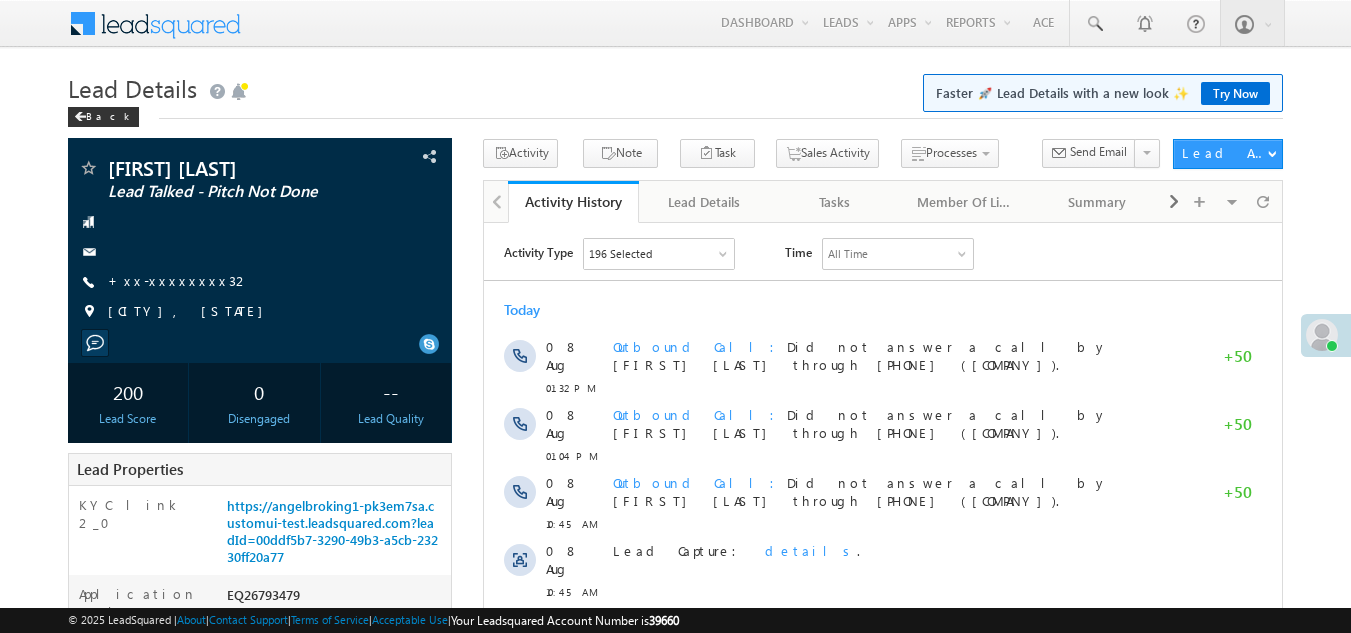 scroll, scrollTop: 0, scrollLeft: 0, axis: both 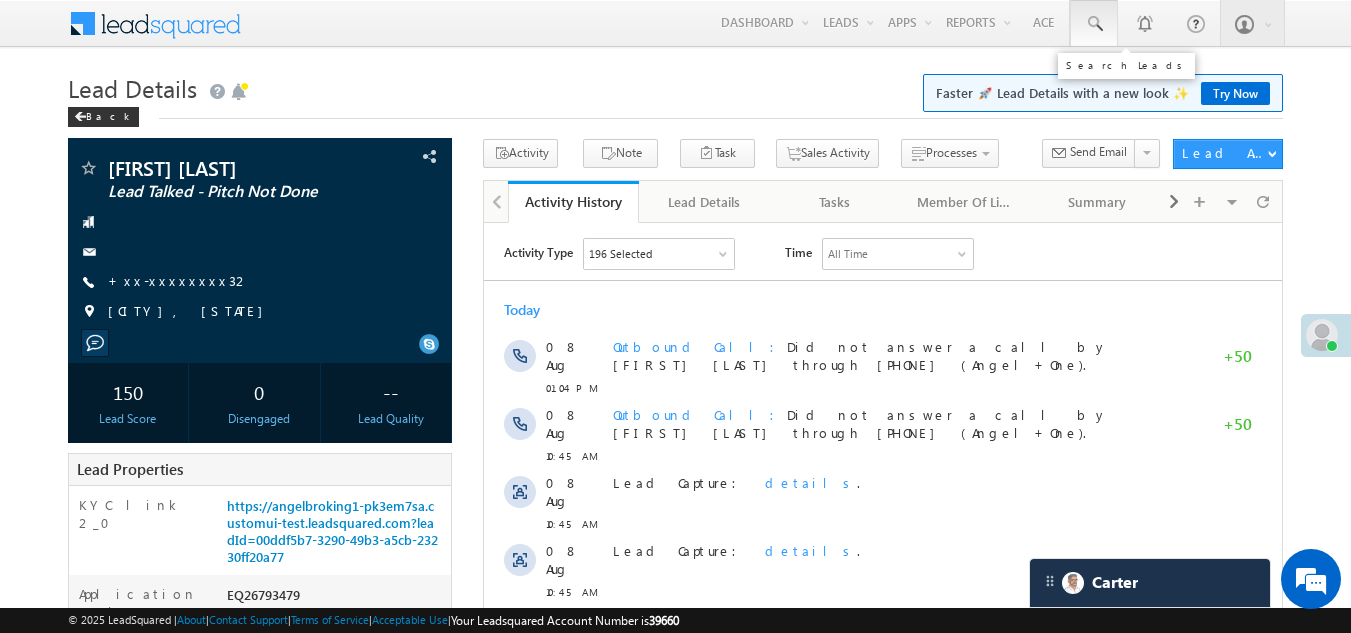 click at bounding box center (1094, 24) 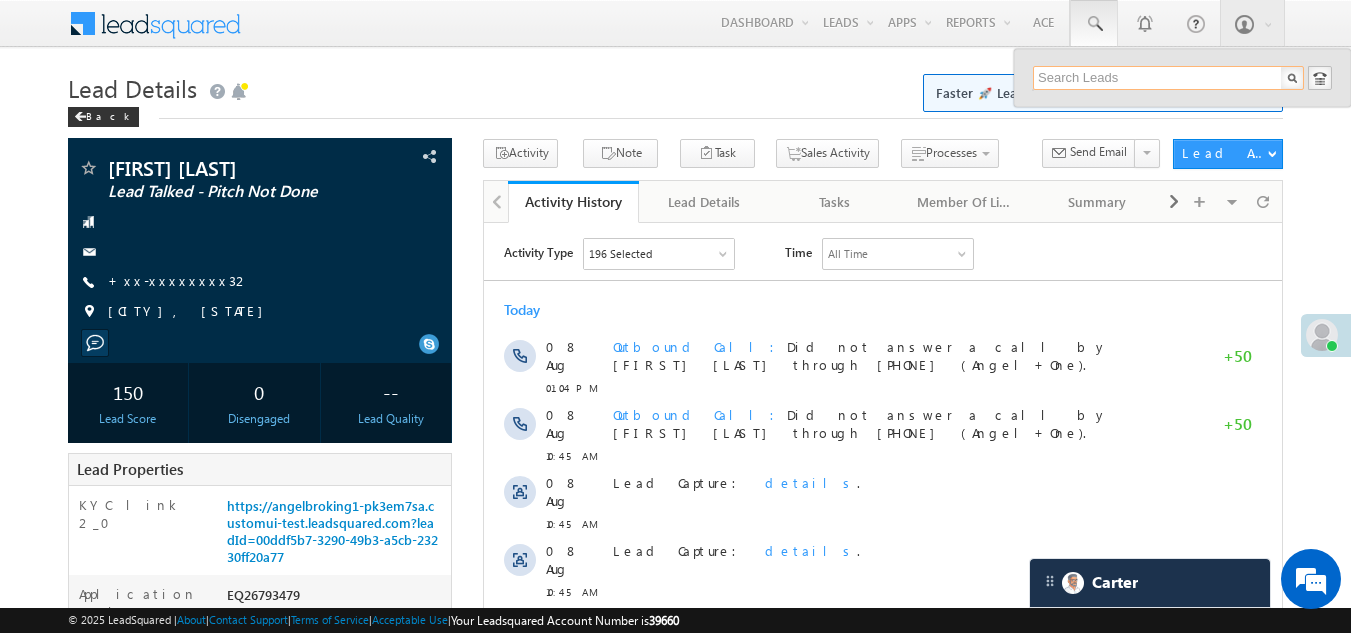 paste on "EQ26734063" 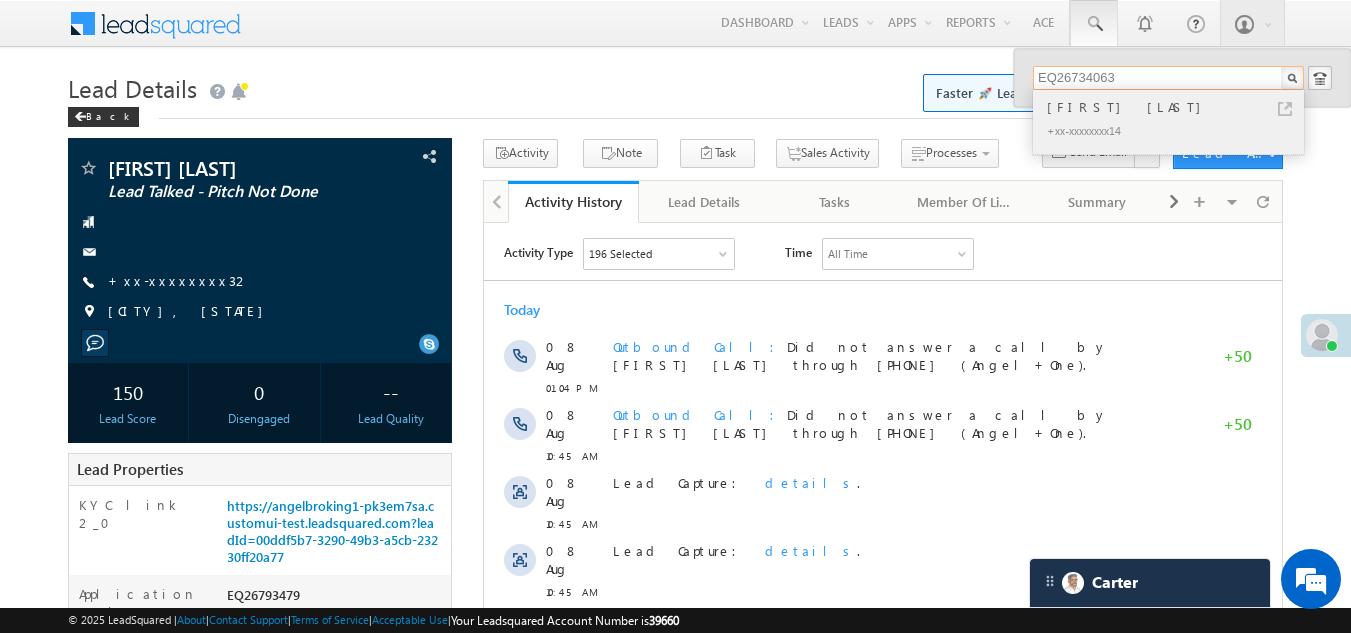 type on "EQ26734063" 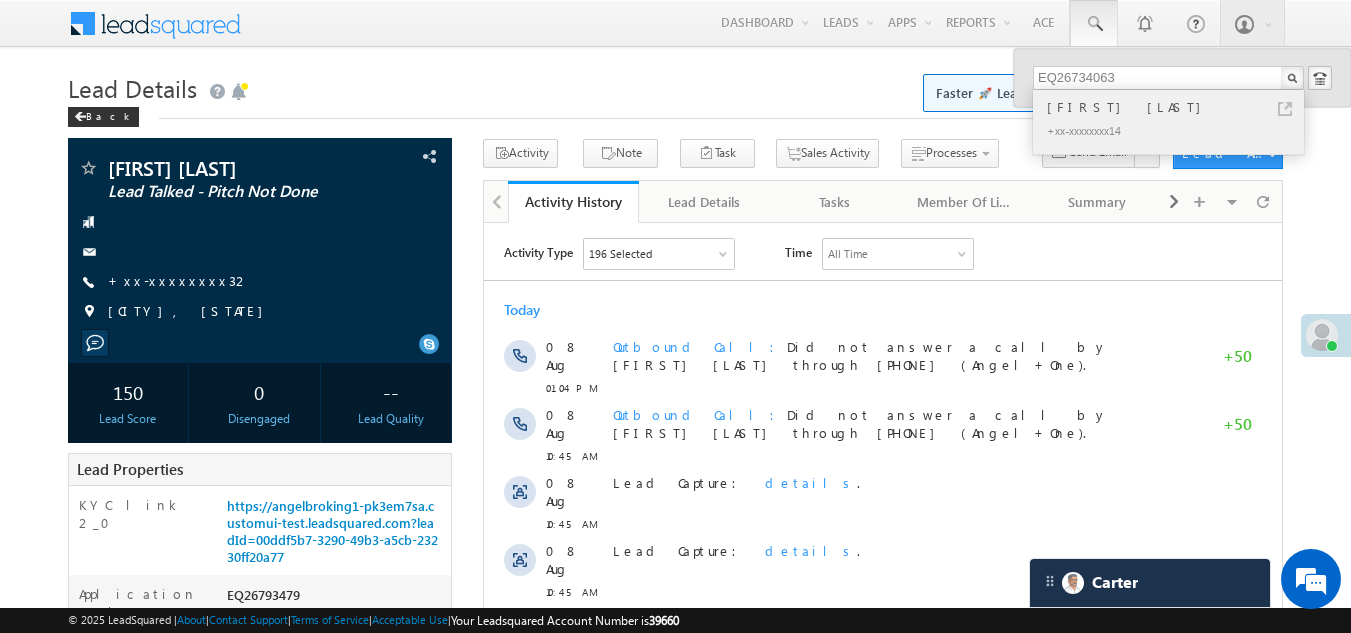 click on "Sujan Singha" at bounding box center (1177, 107) 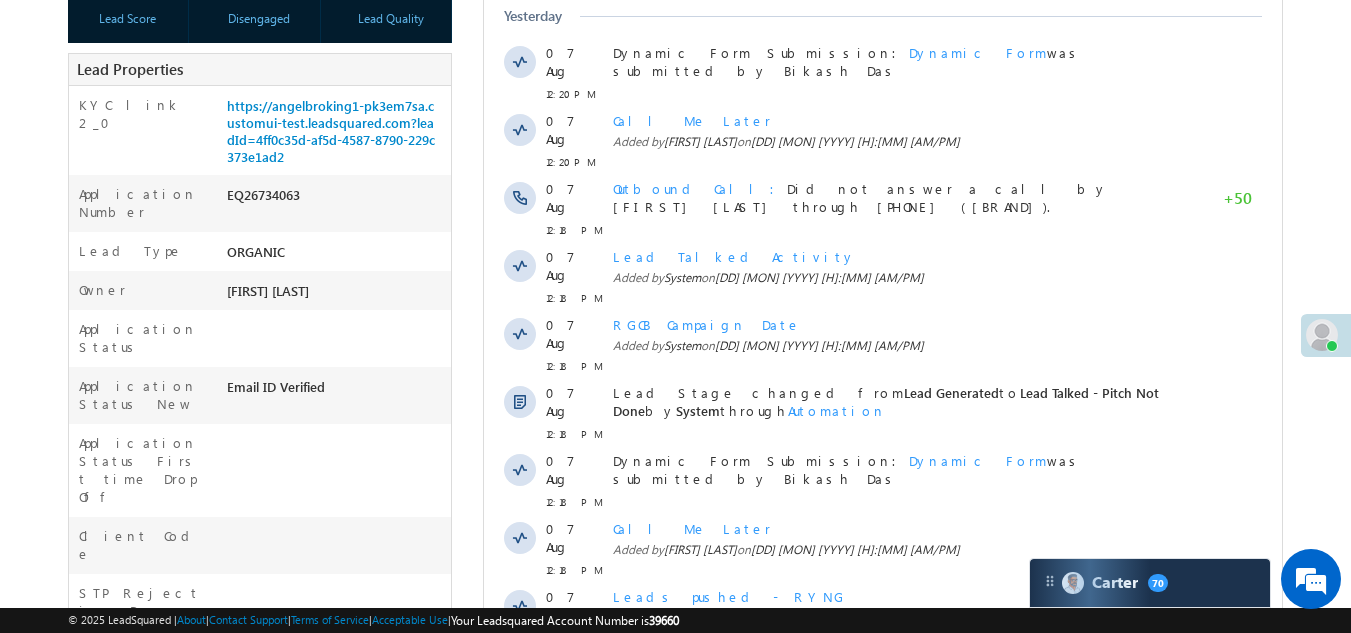 scroll, scrollTop: 700, scrollLeft: 0, axis: vertical 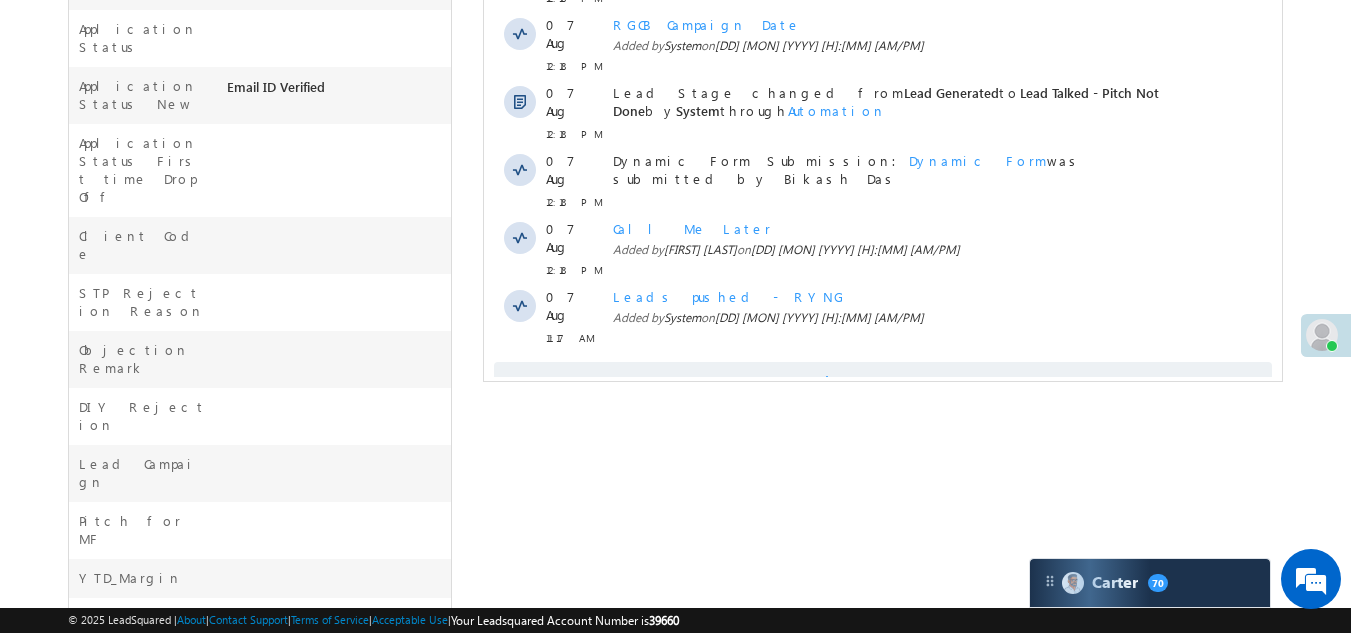 click on "Show More" at bounding box center (883, 382) 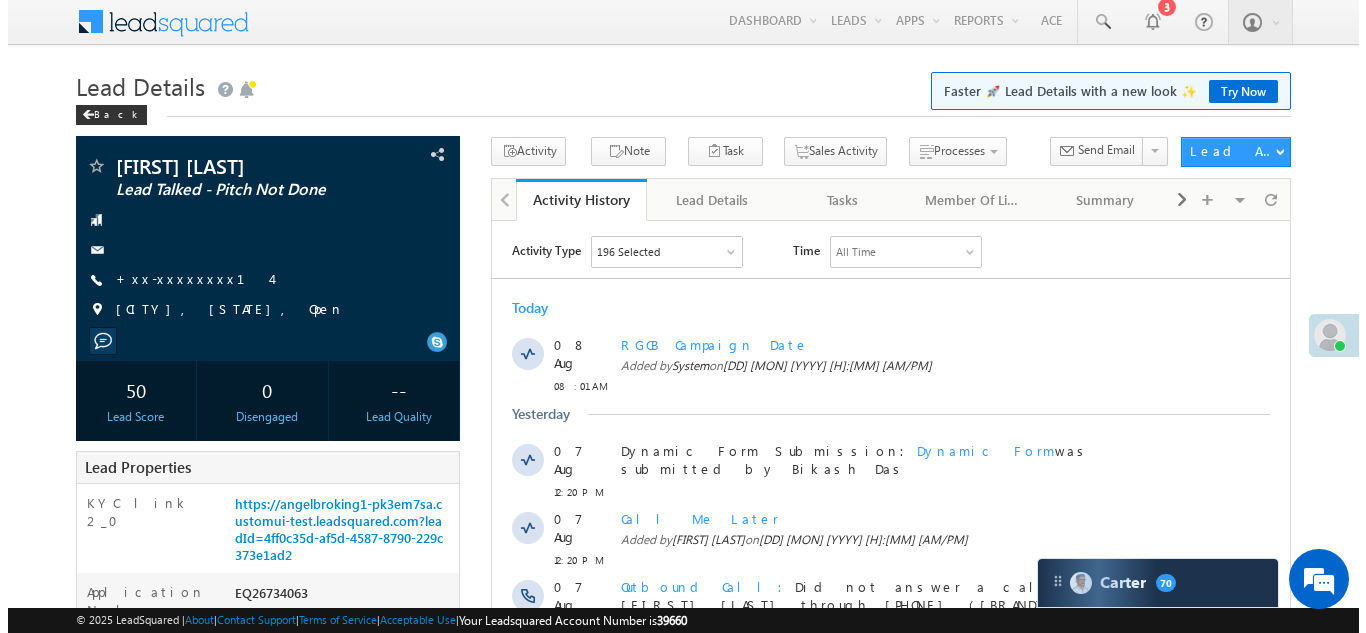scroll, scrollTop: 0, scrollLeft: 0, axis: both 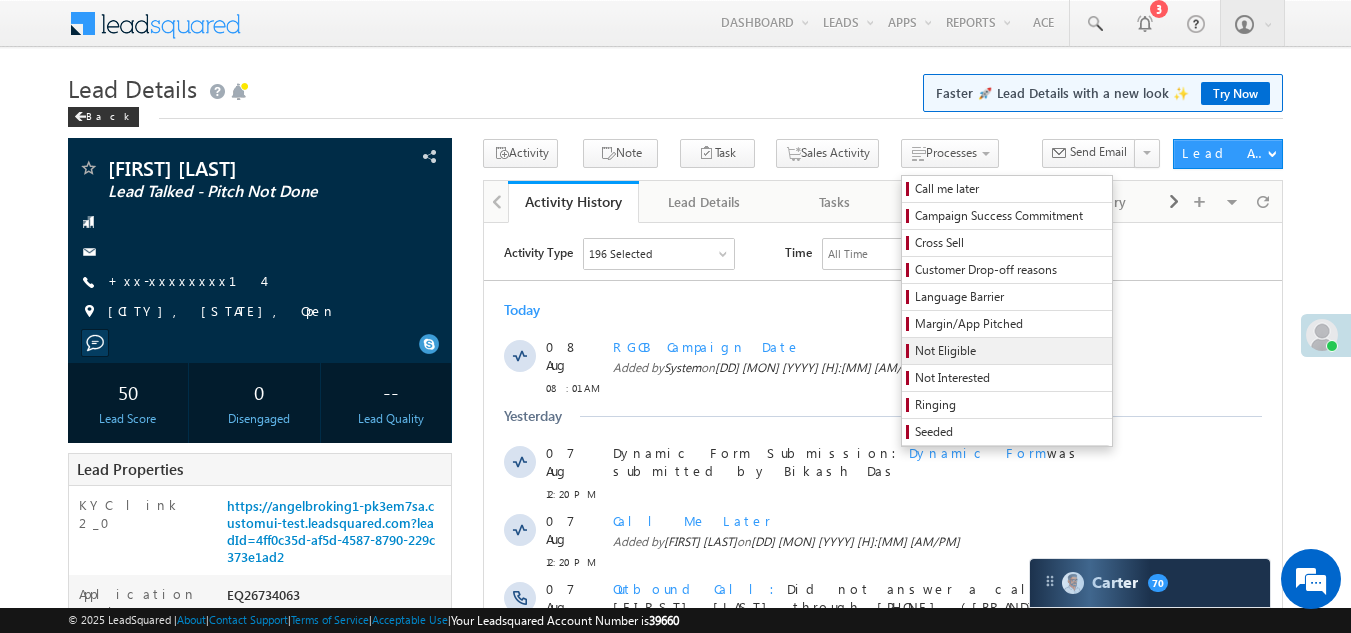 click on "Not Eligible" at bounding box center (1010, 351) 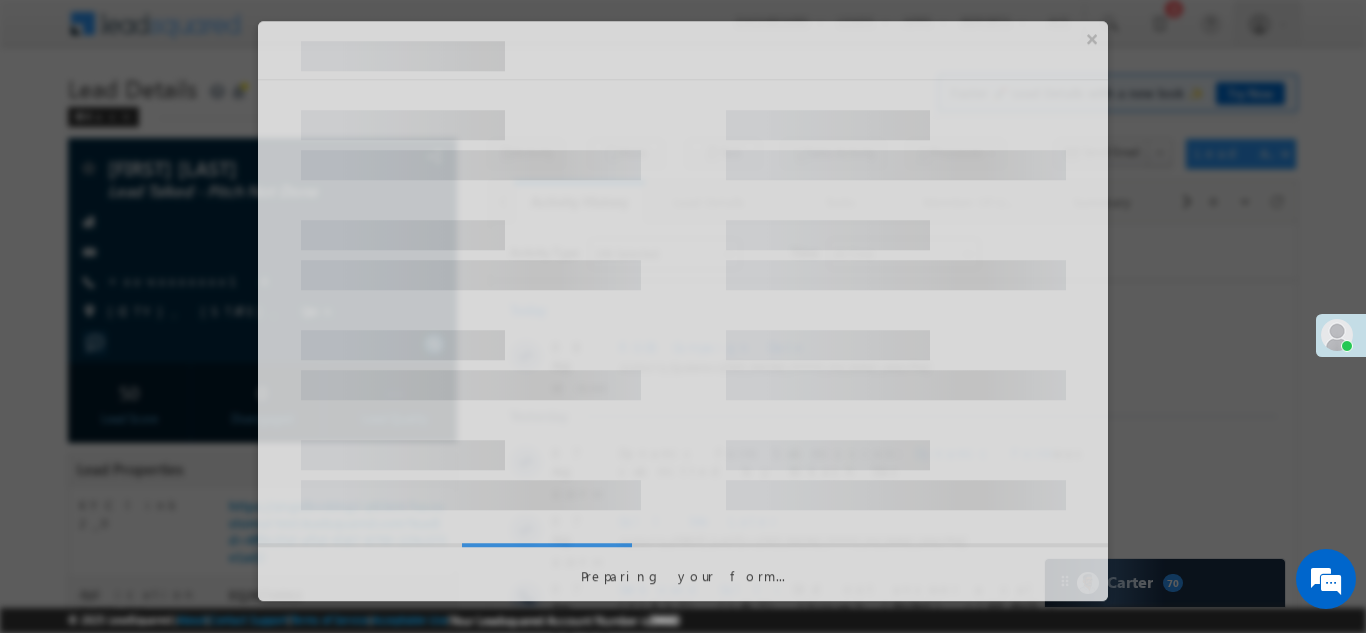 scroll, scrollTop: 0, scrollLeft: 0, axis: both 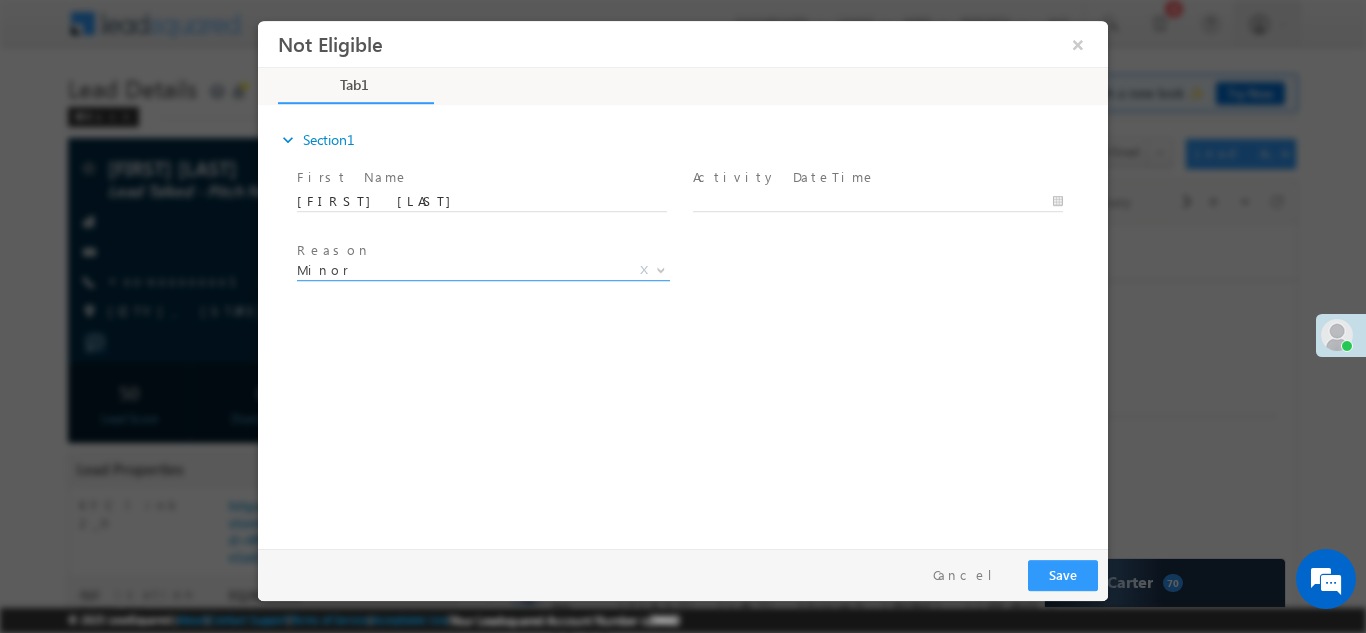 click on "Minor" at bounding box center [459, 269] 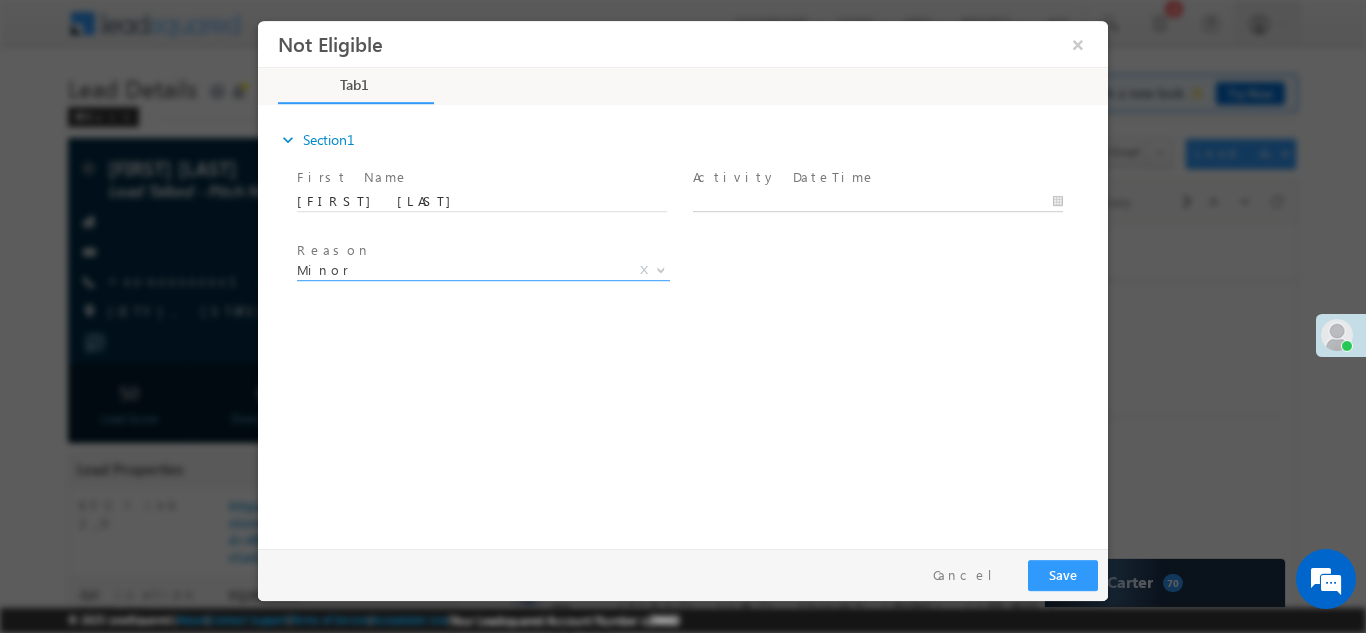 type on "08/08/25 2:54 PM" 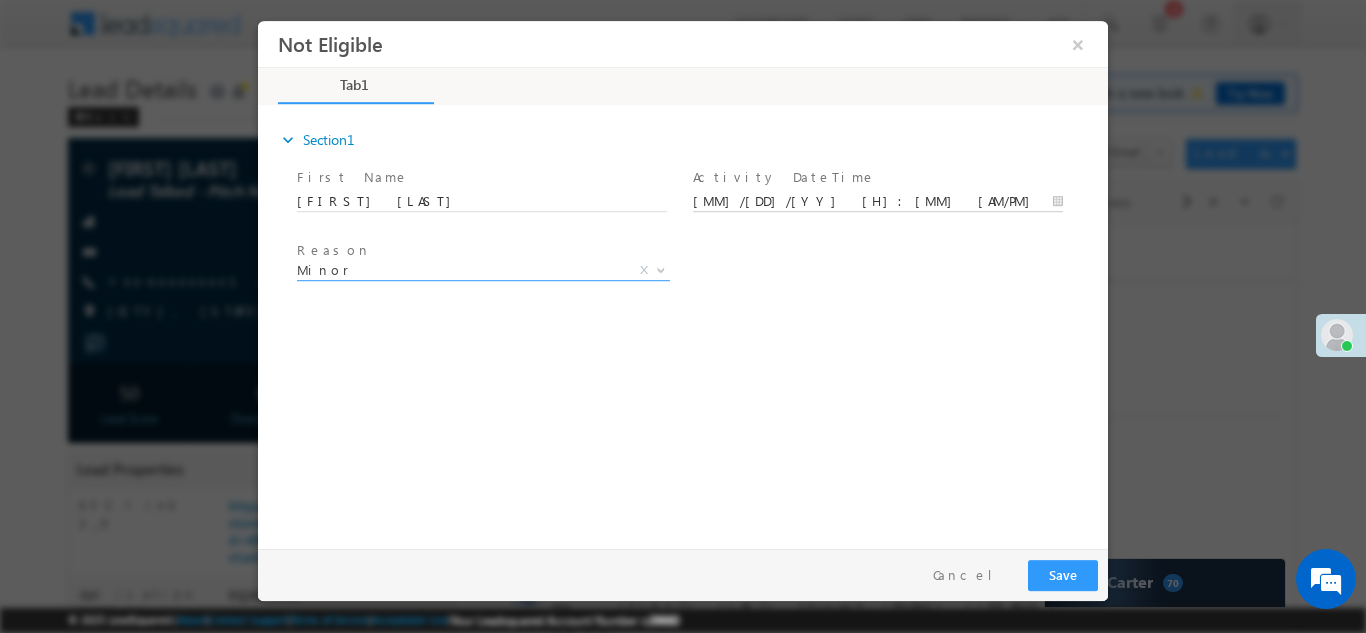 click on "08/08/25 2:54 PM" at bounding box center (878, 201) 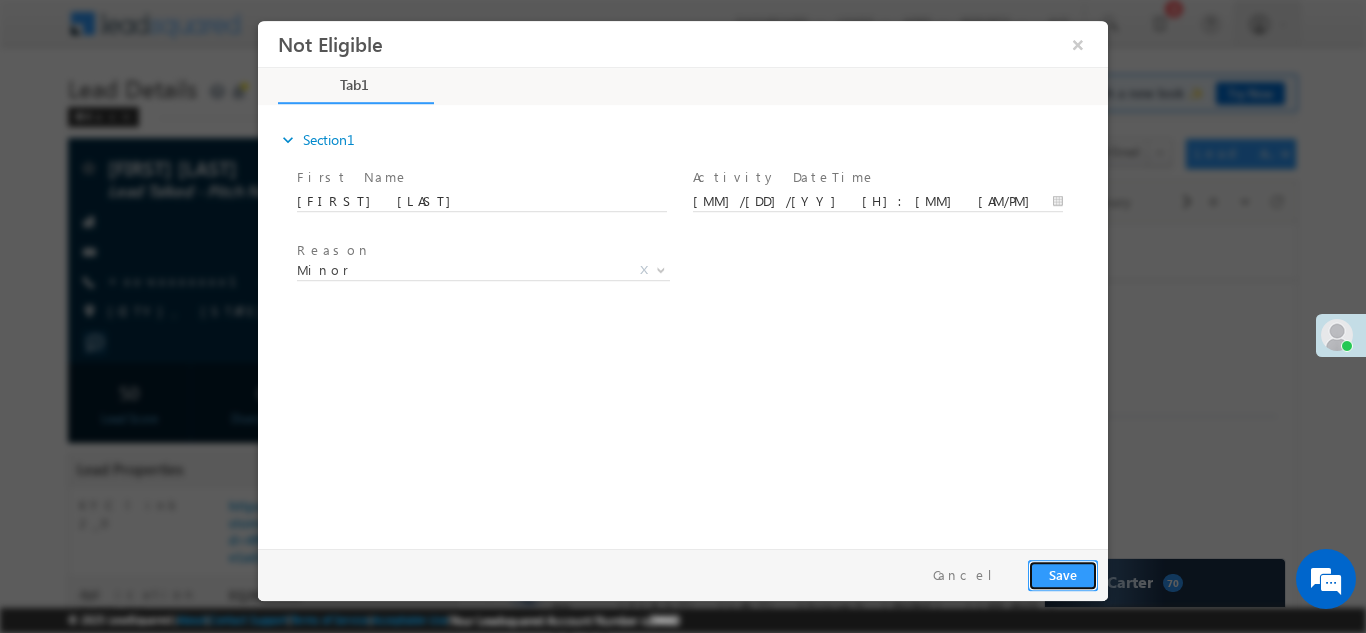 click on "Save" at bounding box center (1063, 574) 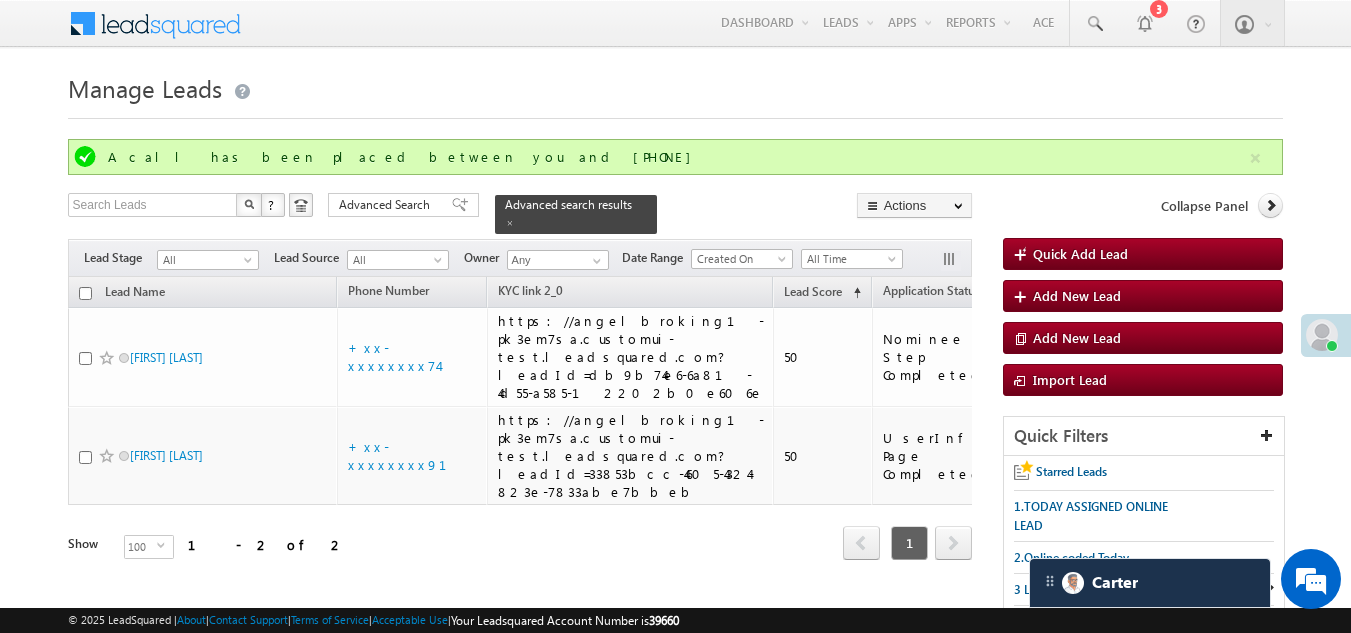 click on "3 LEAD CAPTURE" at bounding box center [1060, 589] 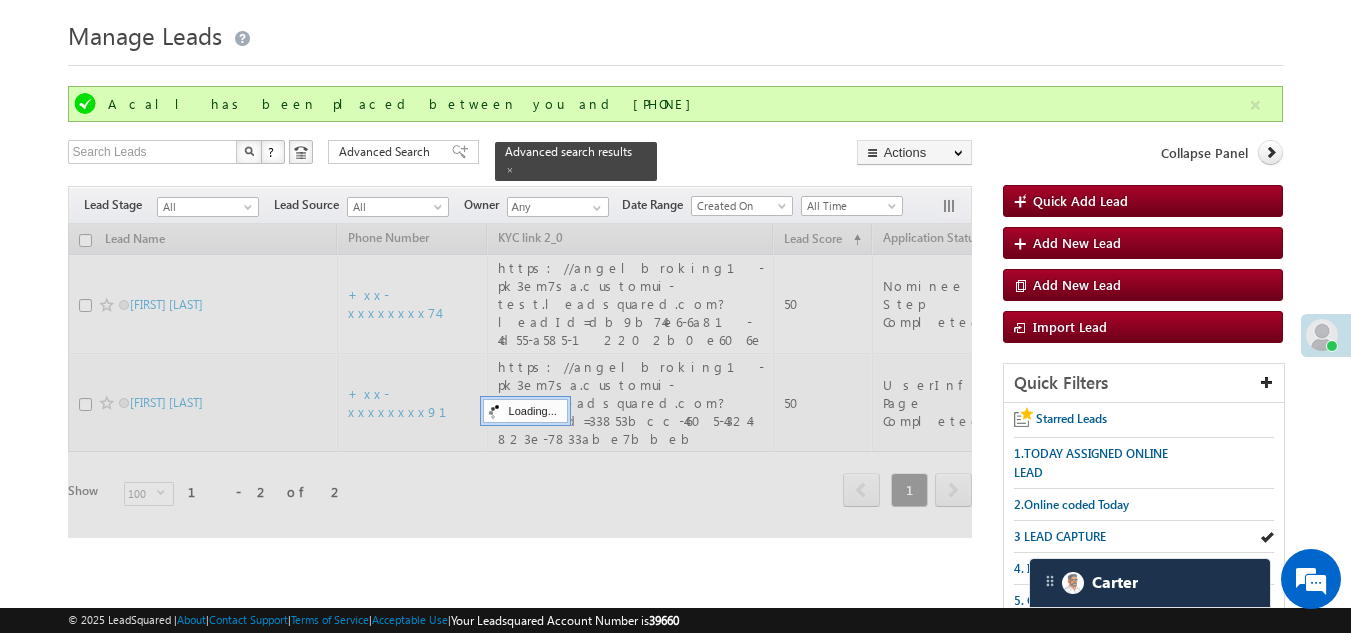 scroll, scrollTop: 0, scrollLeft: 0, axis: both 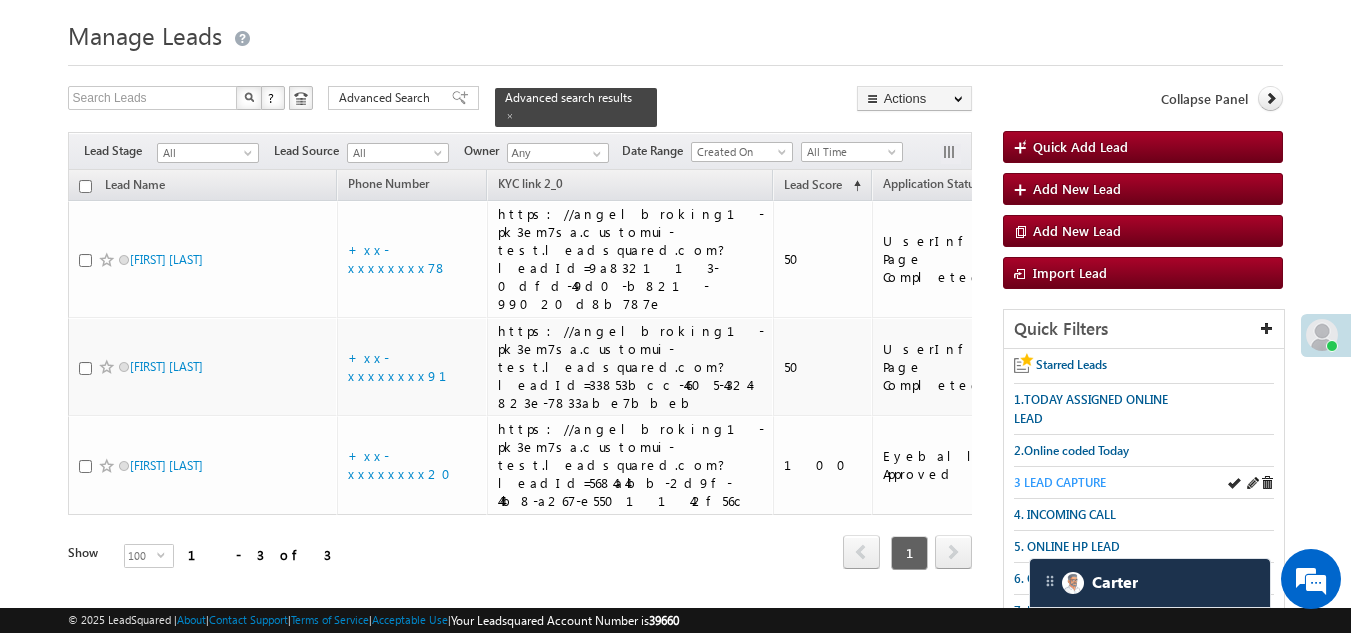 click on "3 LEAD CAPTURE" at bounding box center [1060, 482] 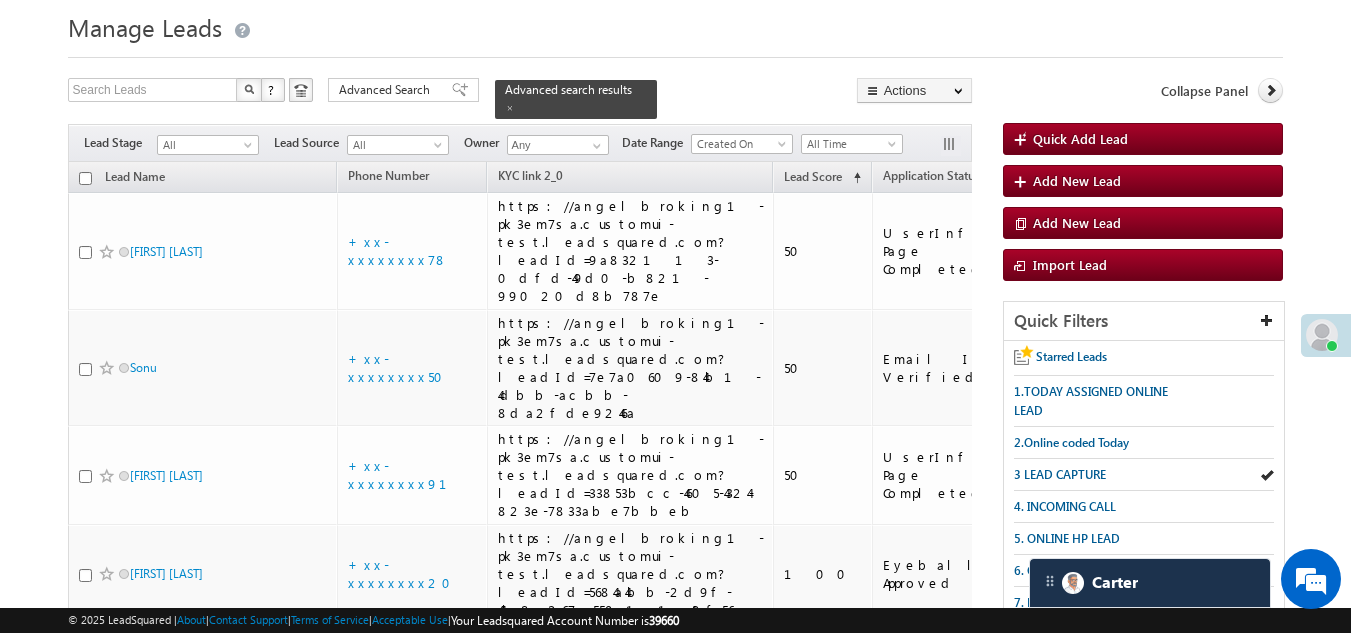 scroll, scrollTop: 53, scrollLeft: 0, axis: vertical 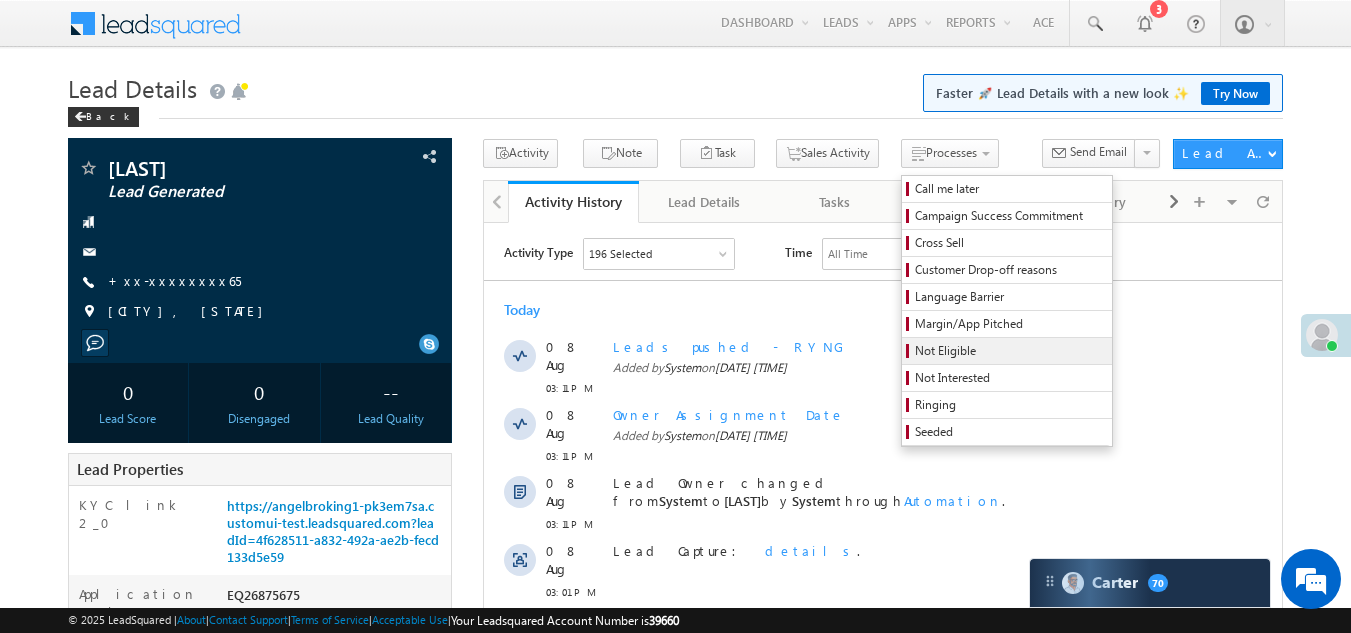 click on "Not Eligible" at bounding box center [1010, 351] 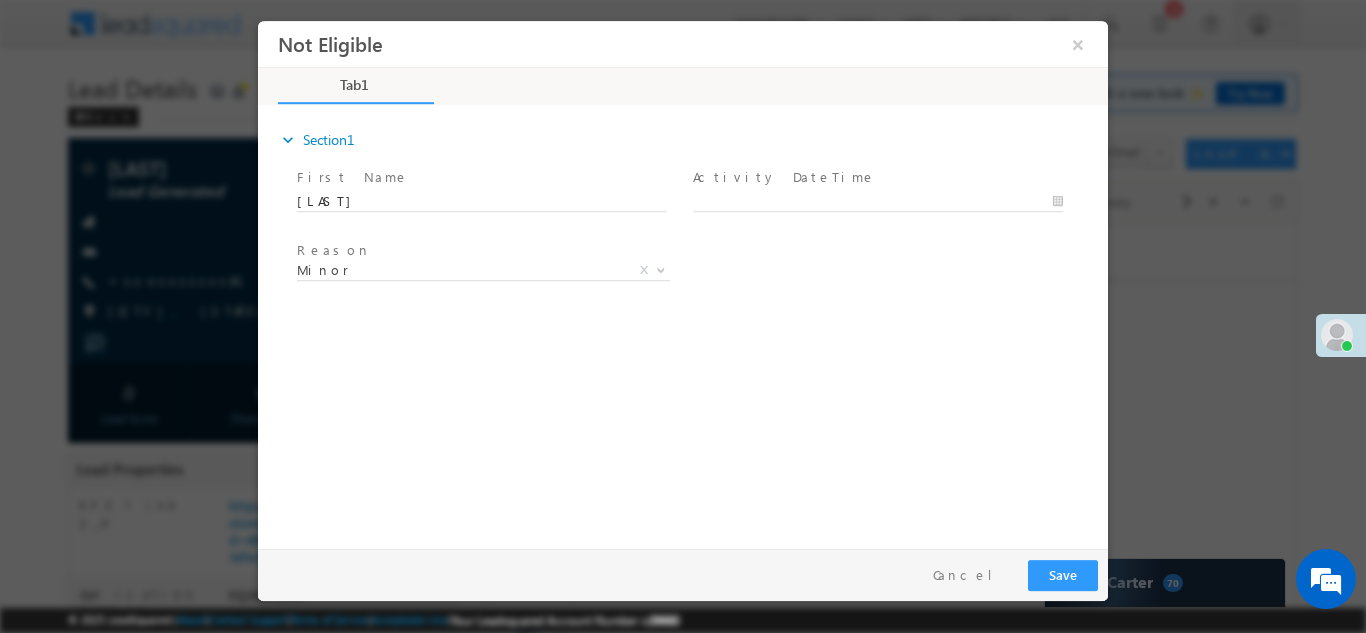 scroll, scrollTop: 0, scrollLeft: 0, axis: both 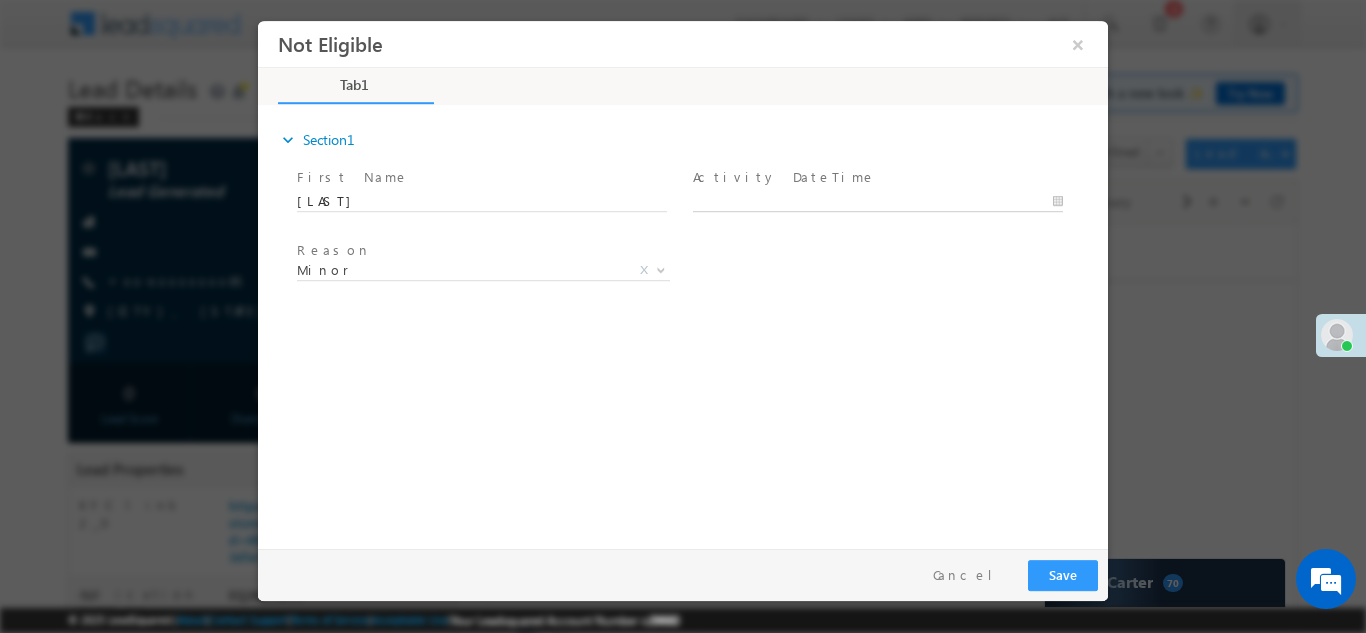 type on "08/08/25 3:14 PM" 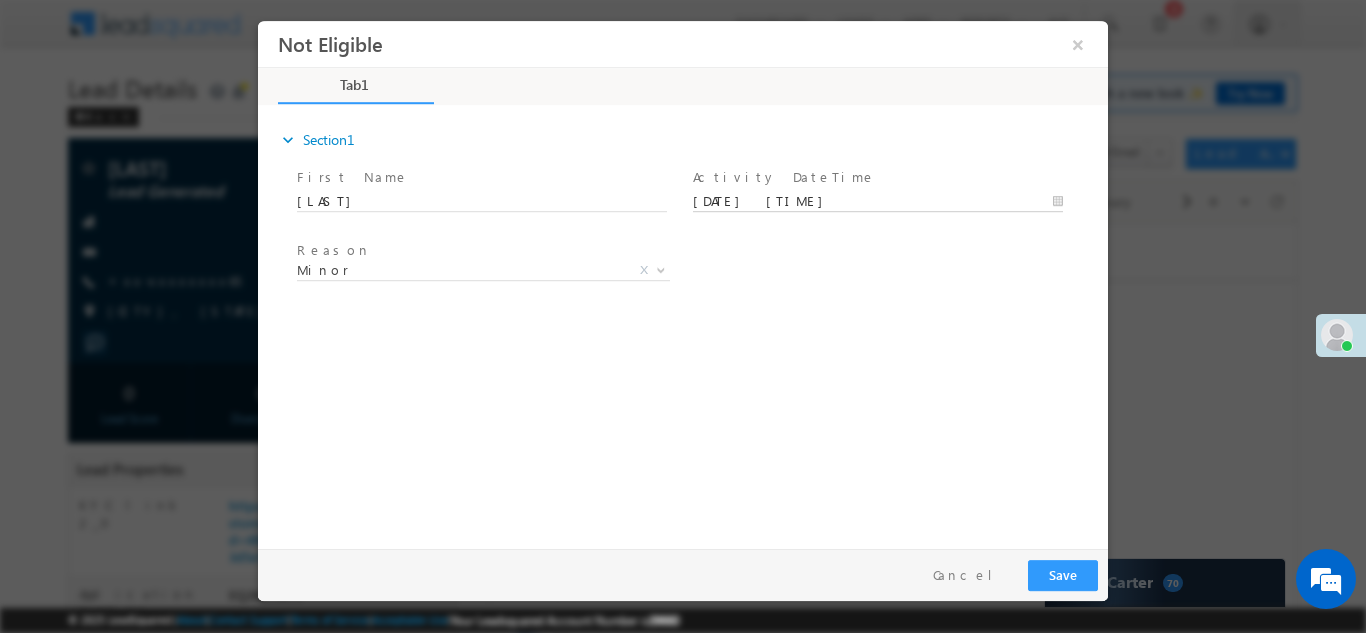 click on "Not Eligible
×" at bounding box center (683, 279) 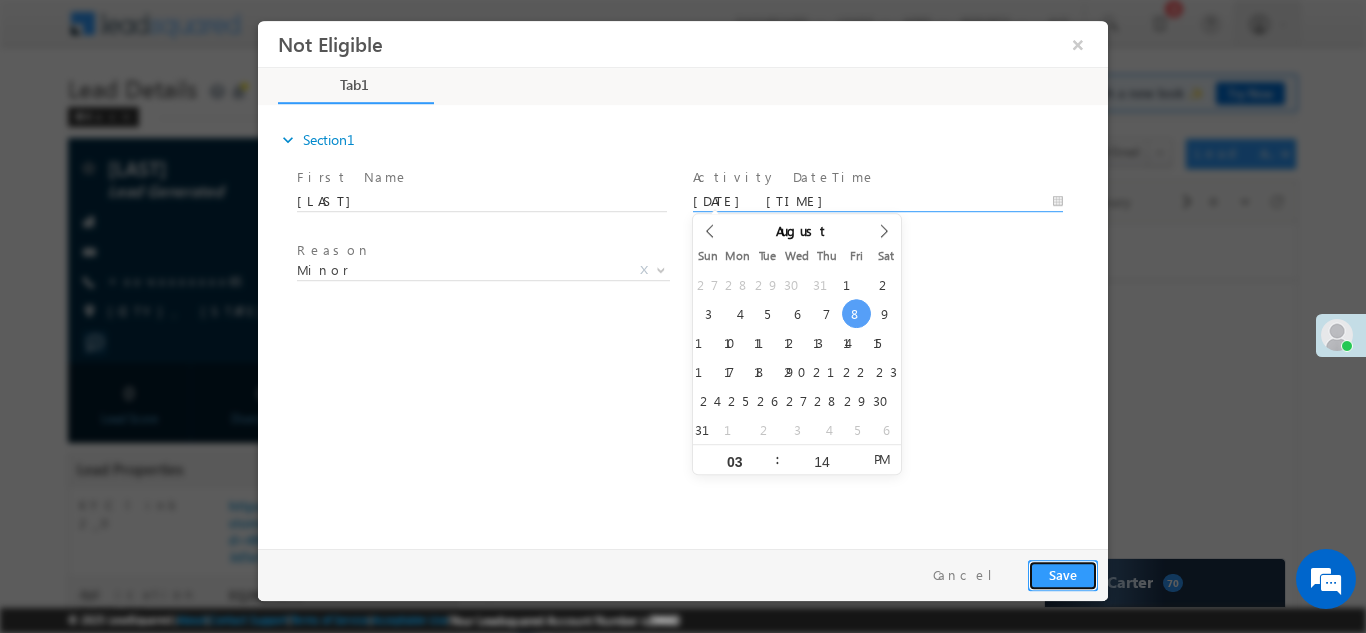 click on "Save" at bounding box center [1063, 574] 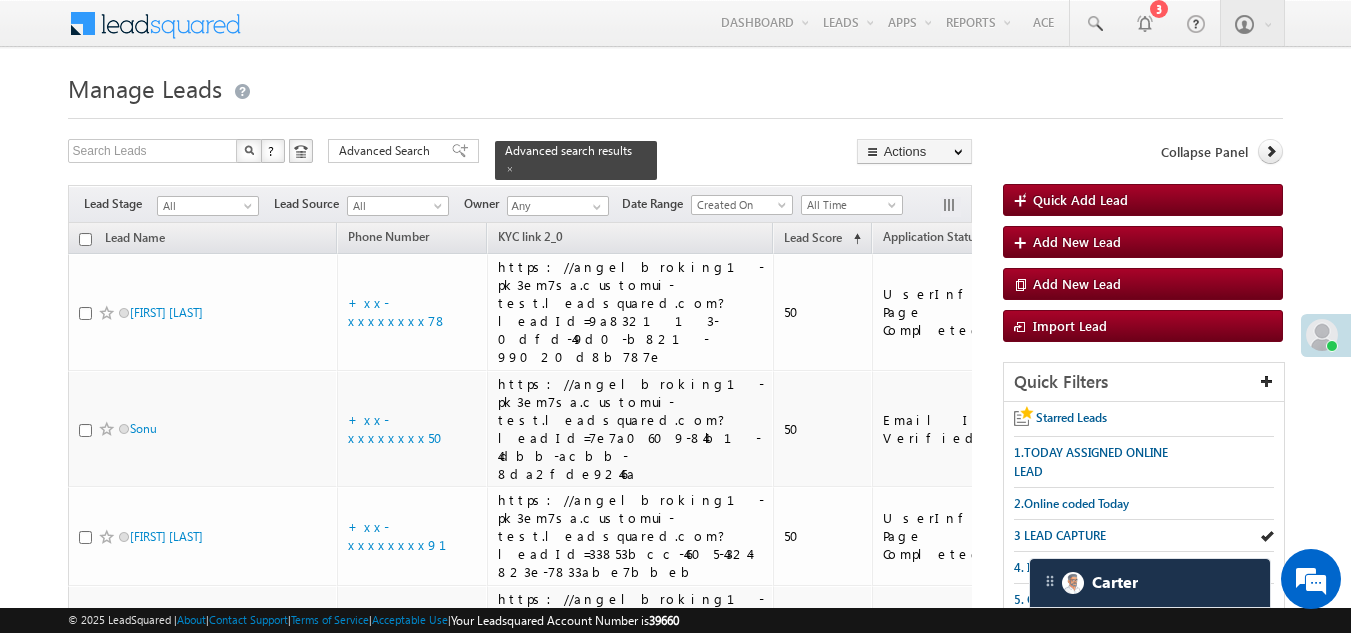 click on "3 LEAD CAPTURE" at bounding box center (1060, 535) 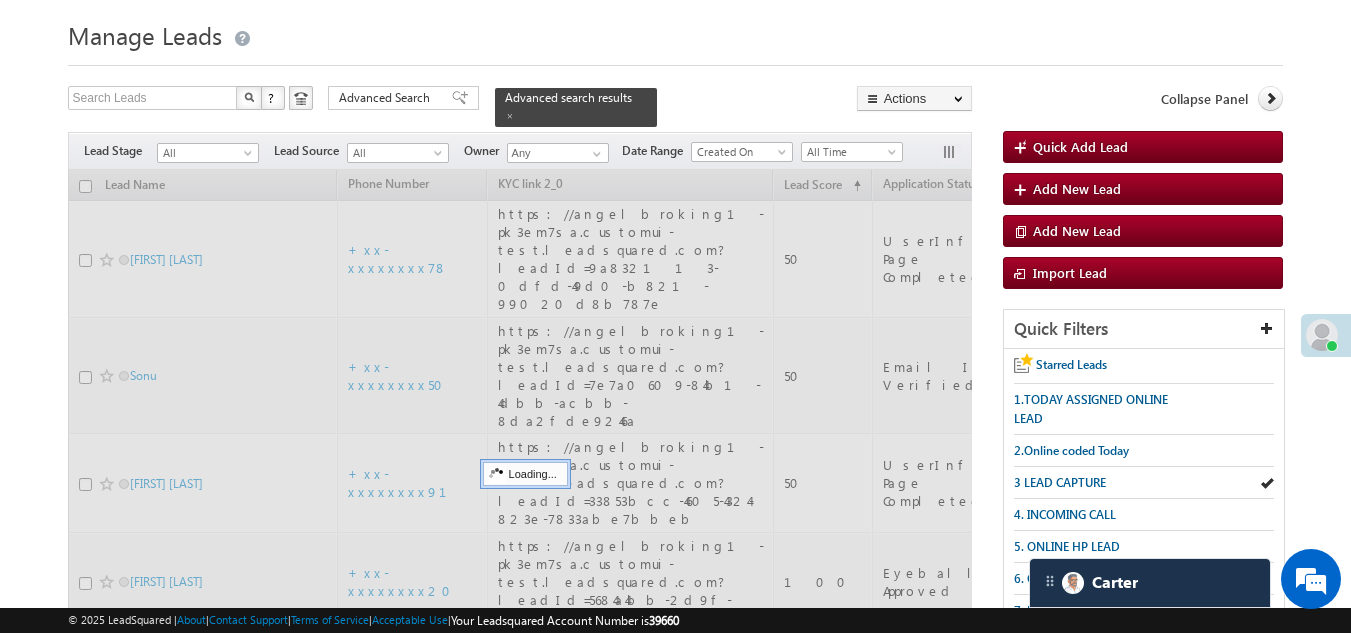 scroll, scrollTop: 53, scrollLeft: 0, axis: vertical 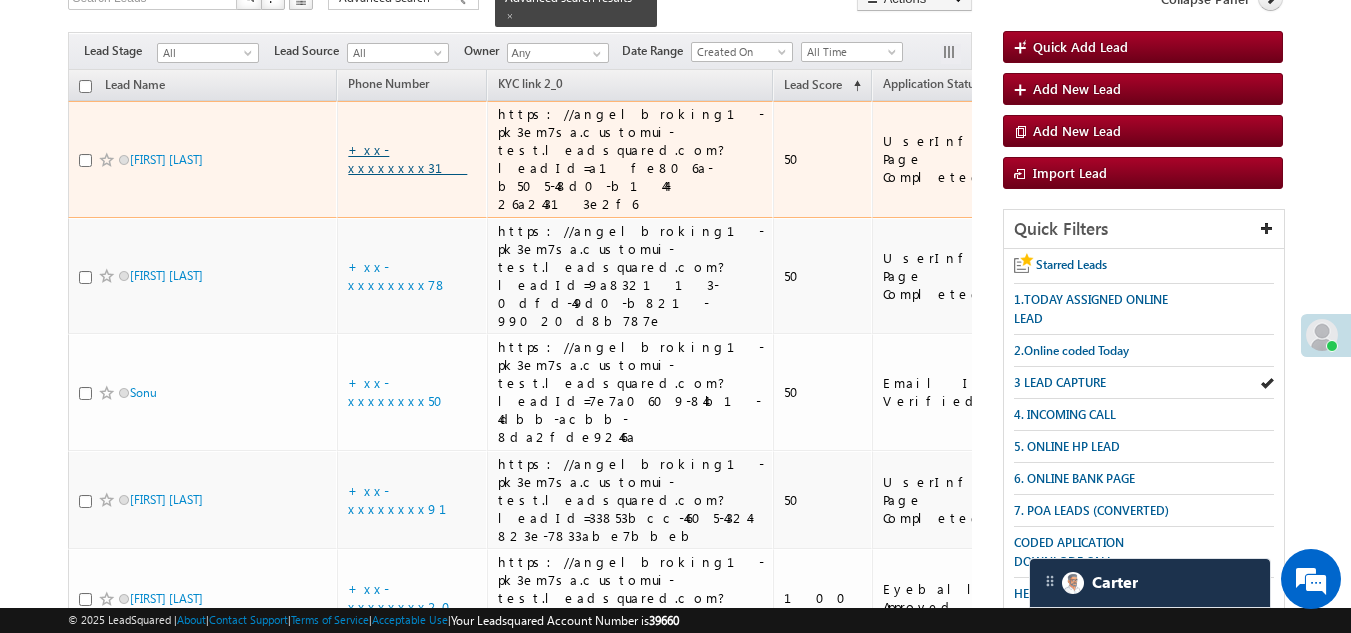 click on "+xx-xxxxxxxx31" at bounding box center [407, 158] 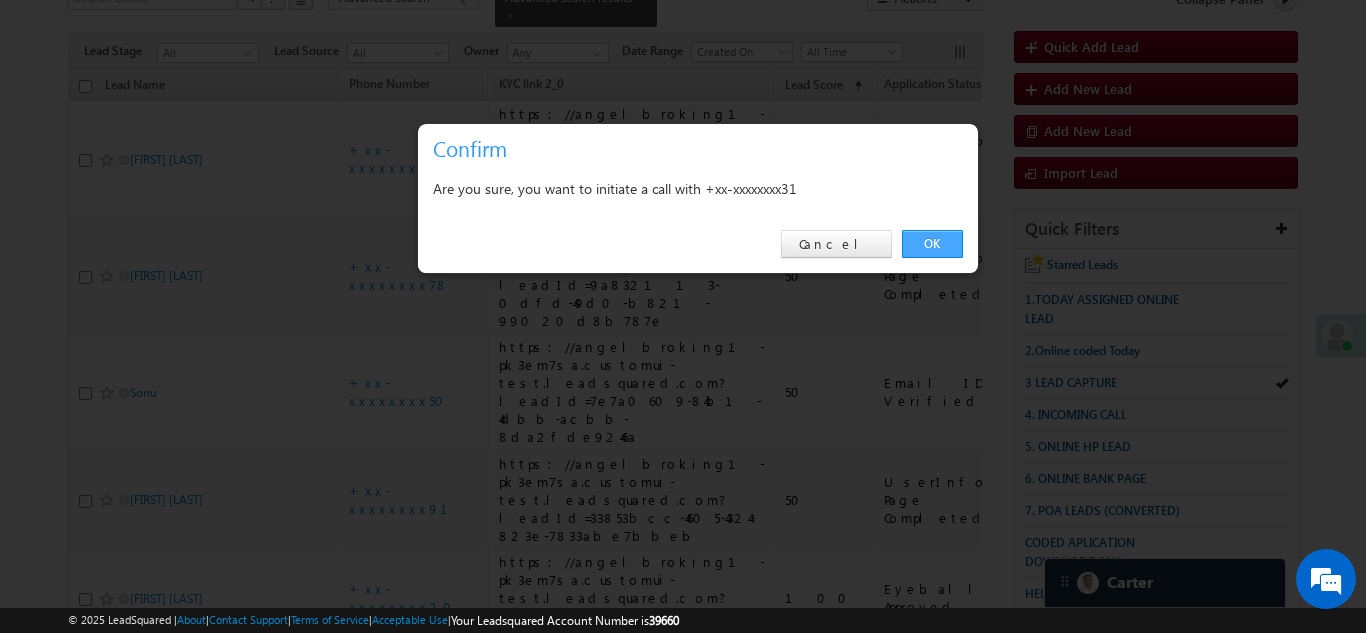 click on "OK" at bounding box center [932, 244] 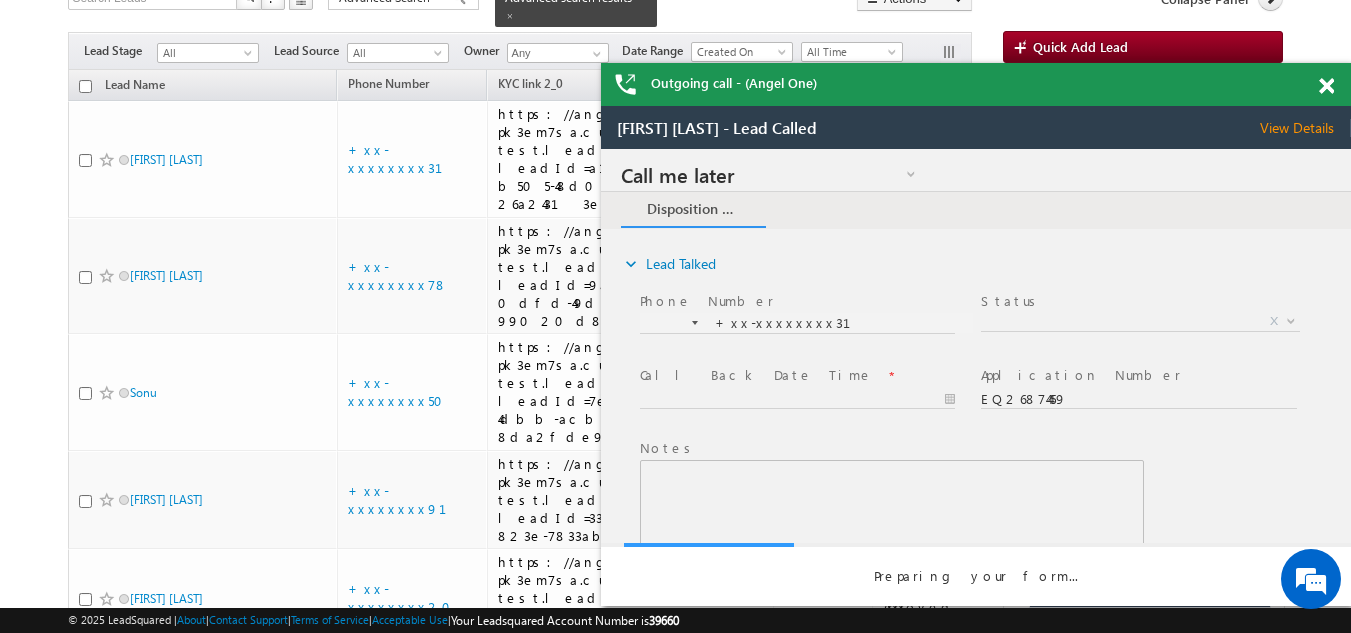 scroll, scrollTop: 0, scrollLeft: 0, axis: both 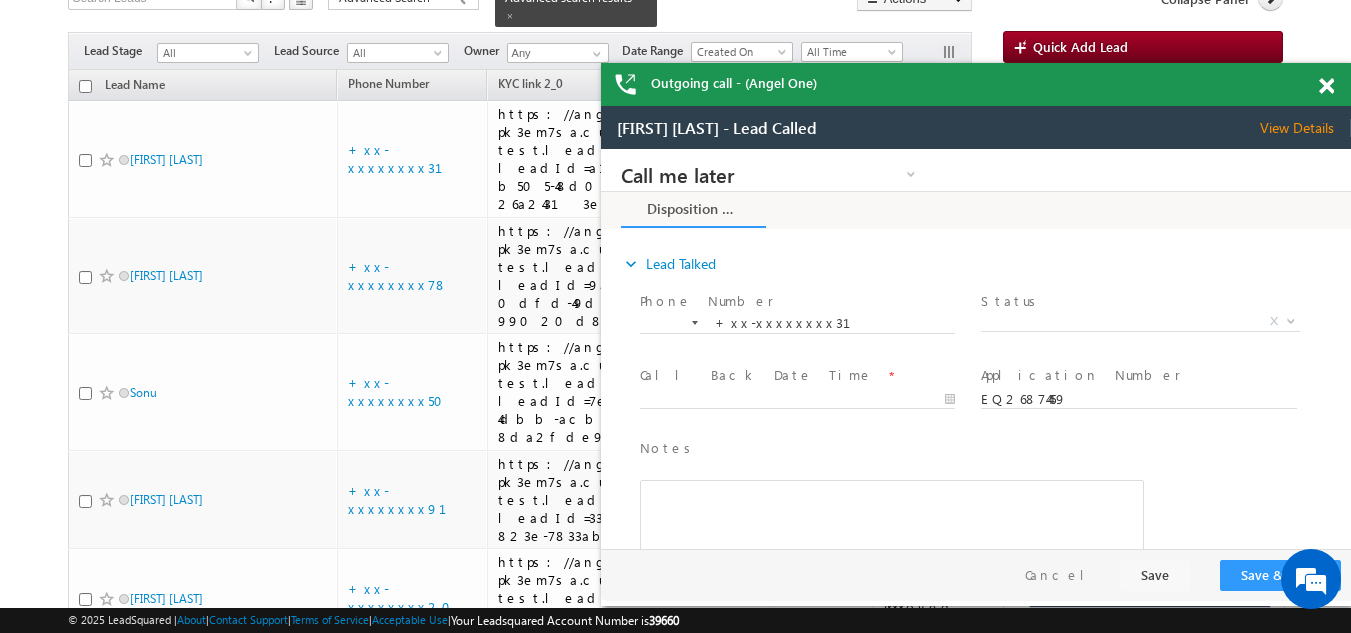 click at bounding box center (1326, 86) 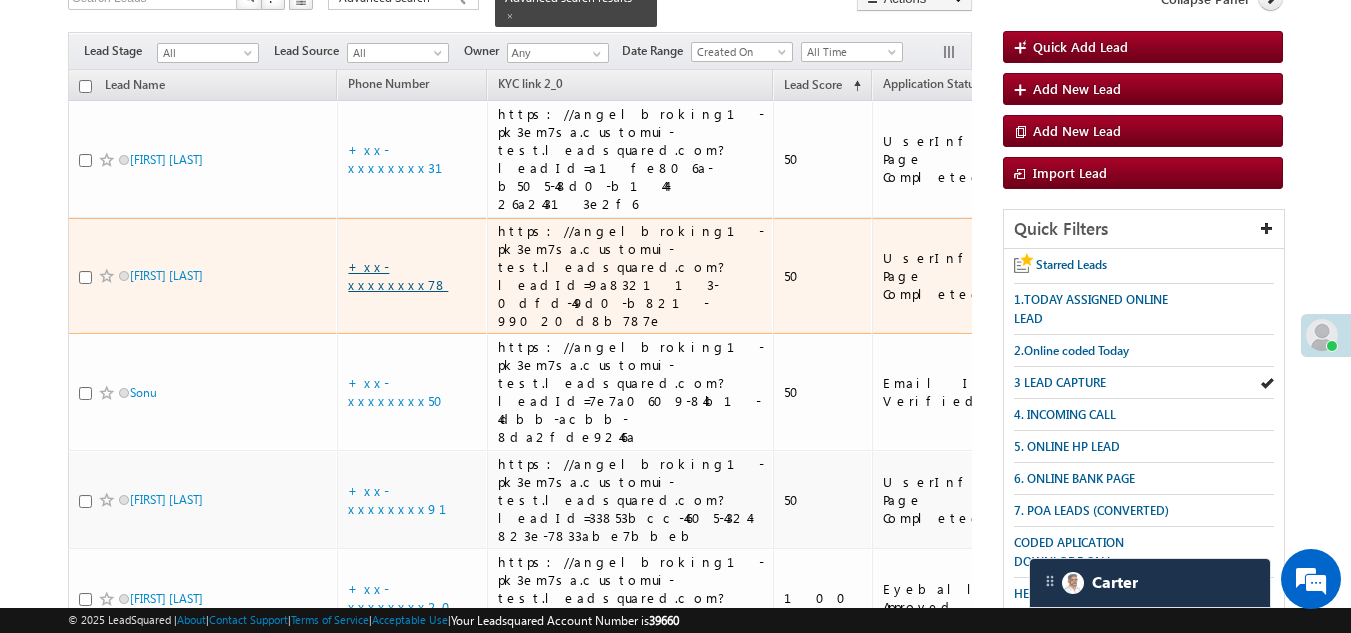 click on "+xx-xxxxxxxx78" at bounding box center (398, 275) 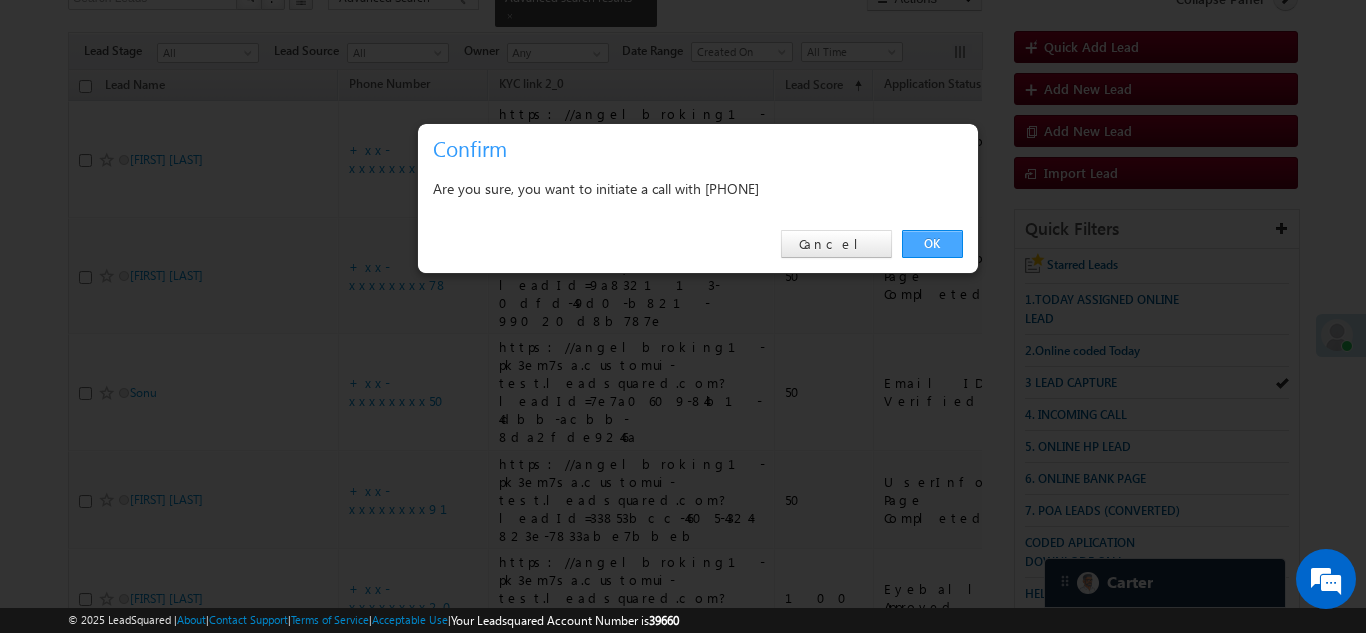 click on "OK" at bounding box center (932, 244) 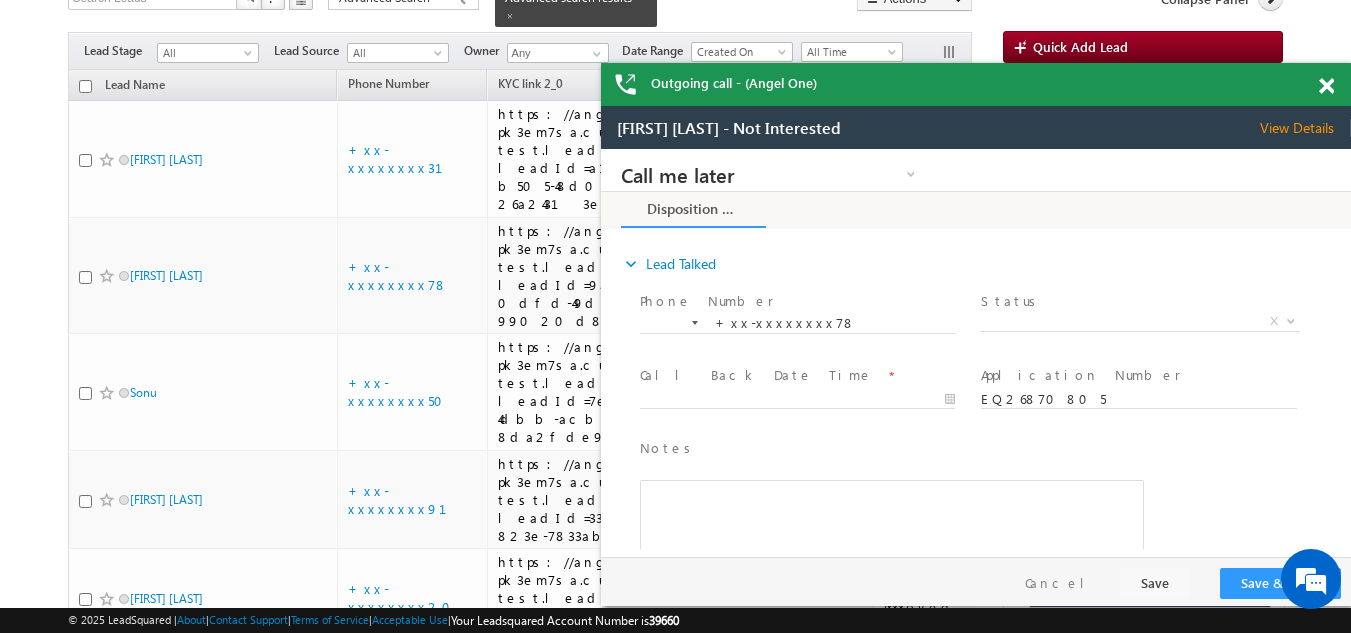 scroll, scrollTop: 0, scrollLeft: 0, axis: both 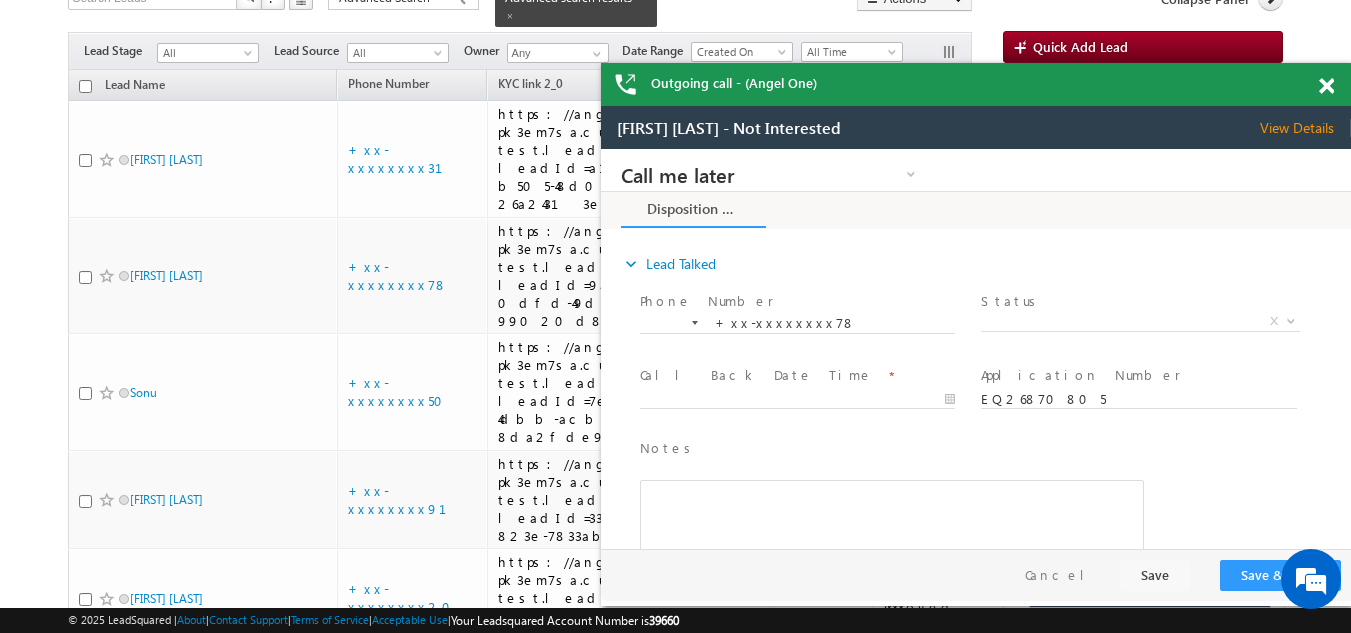 click at bounding box center (1326, 86) 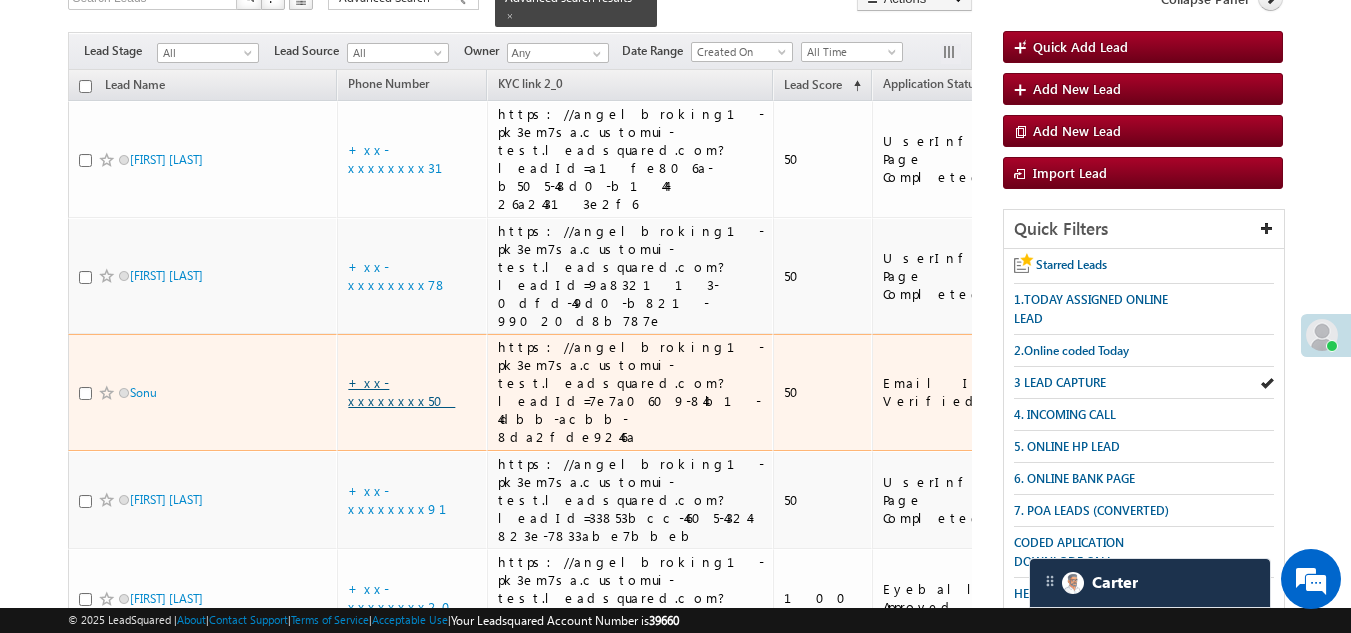 click on "+xx-xxxxxxxx50" at bounding box center [401, 391] 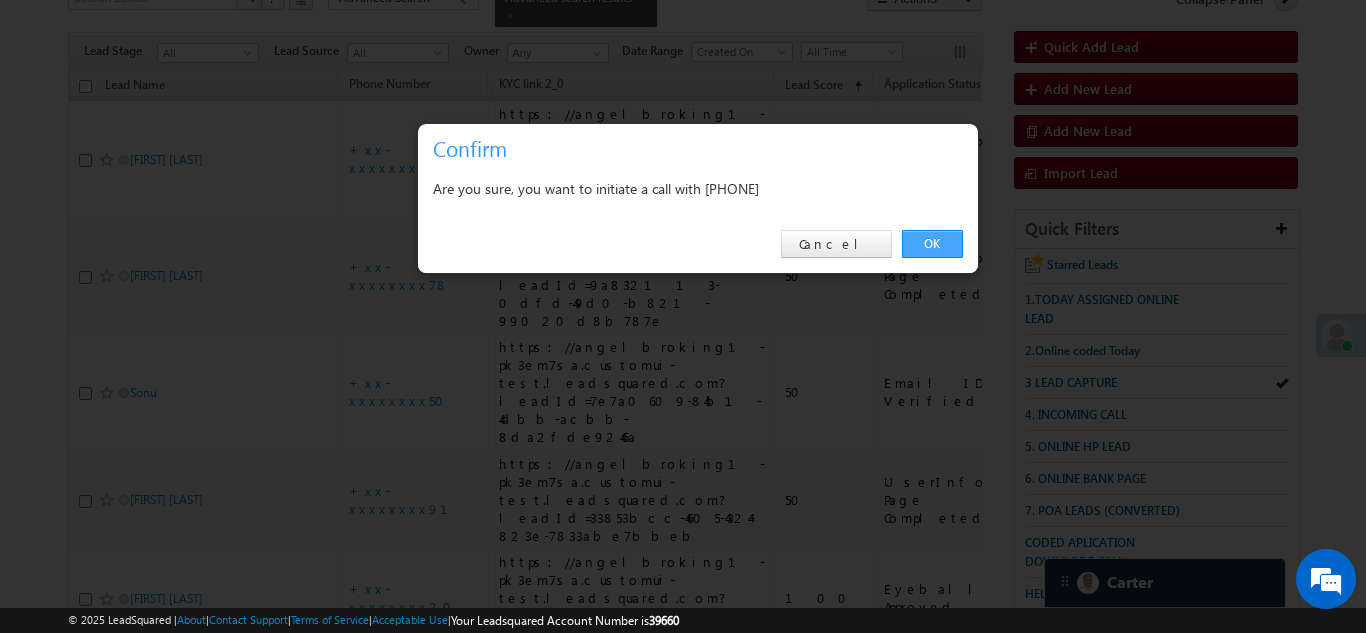 click on "OK" at bounding box center (932, 244) 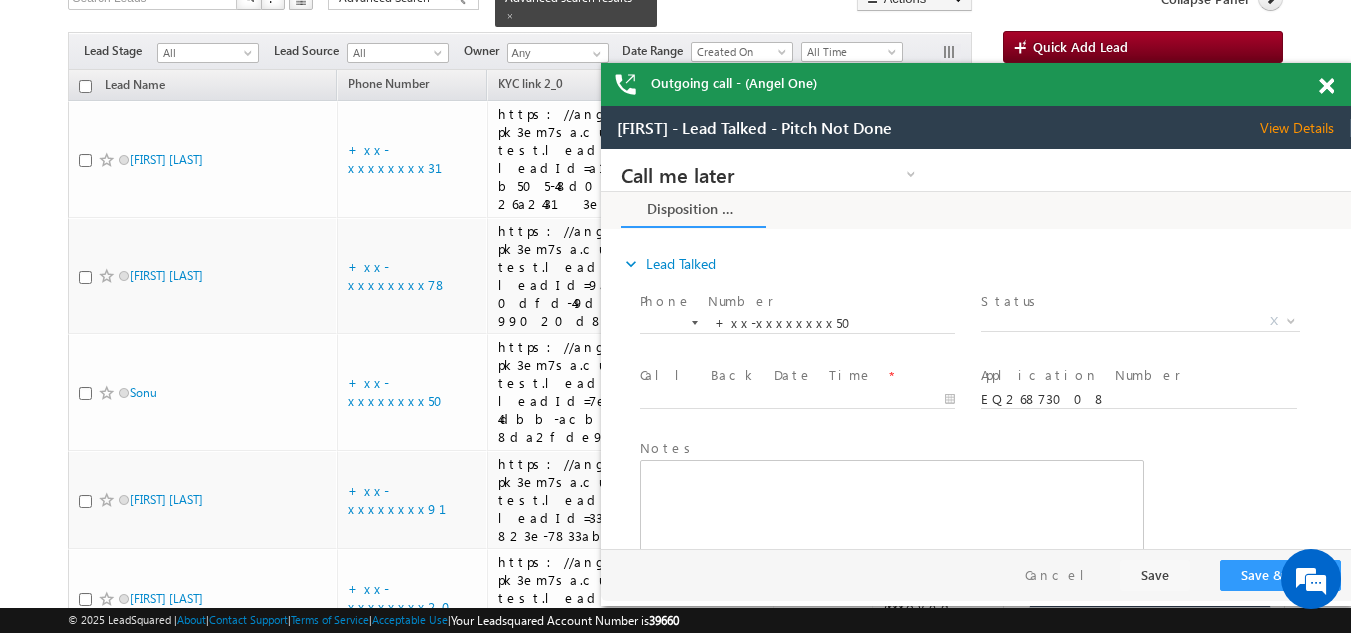 scroll, scrollTop: 0, scrollLeft: 0, axis: both 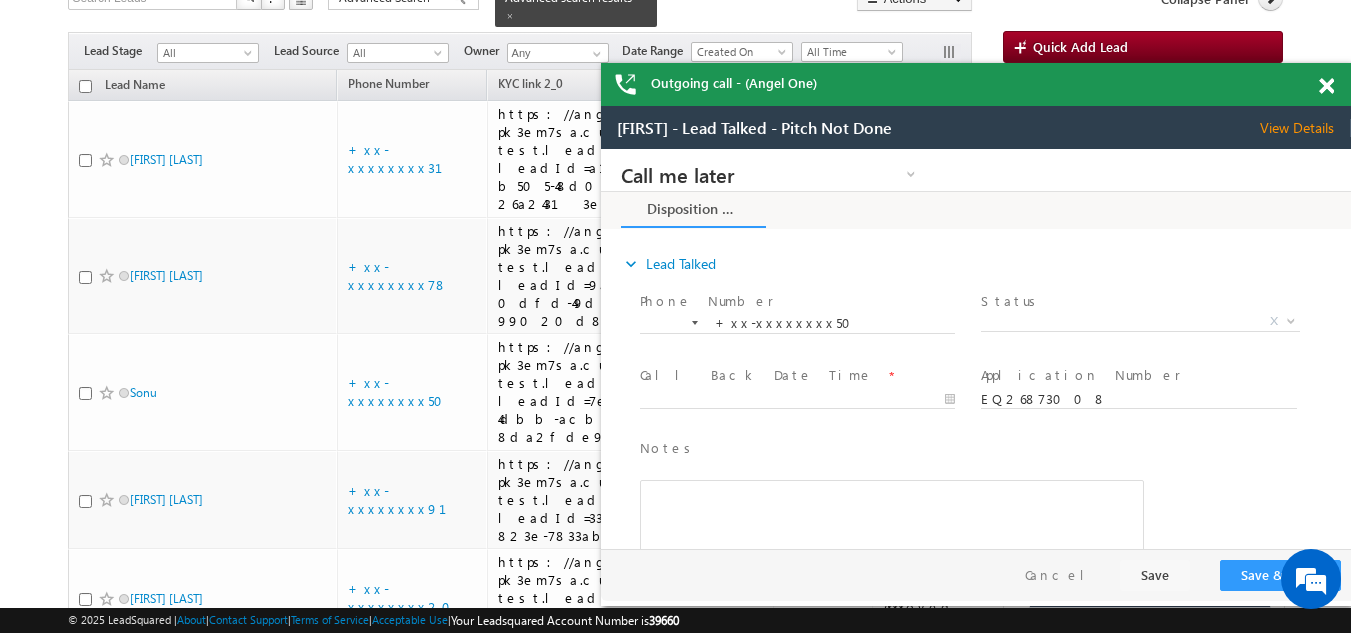 click at bounding box center (1326, 86) 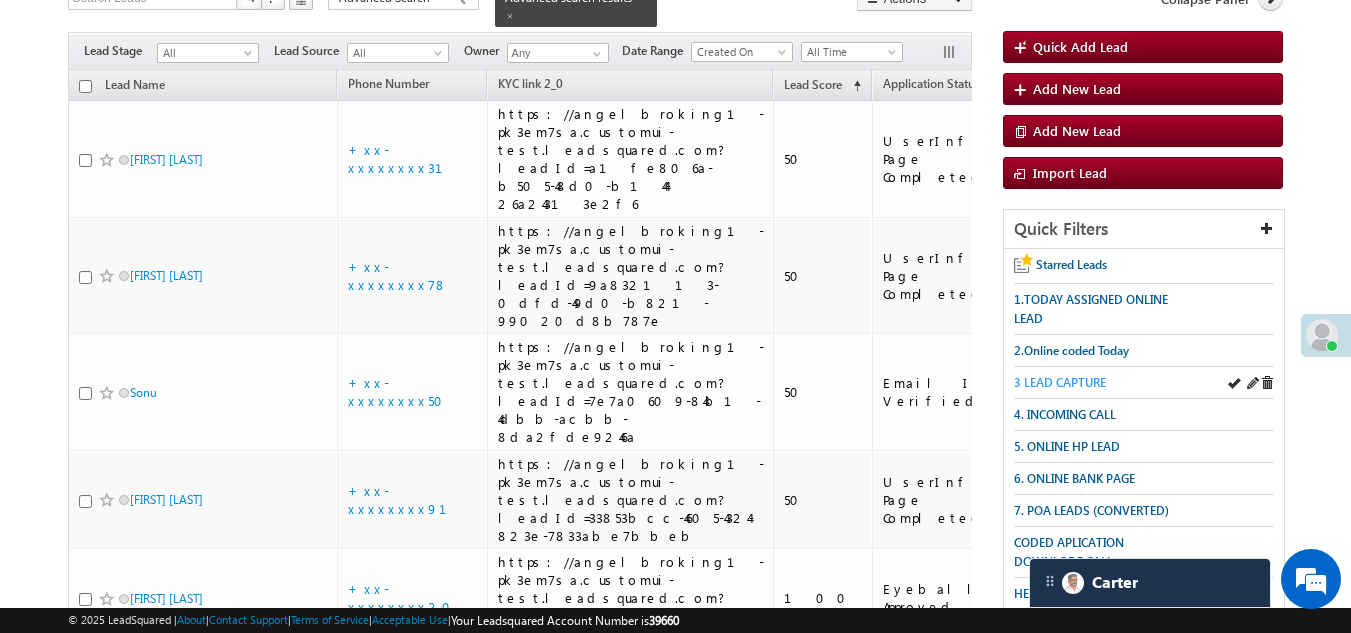 click on "3 LEAD CAPTURE" at bounding box center (1060, 382) 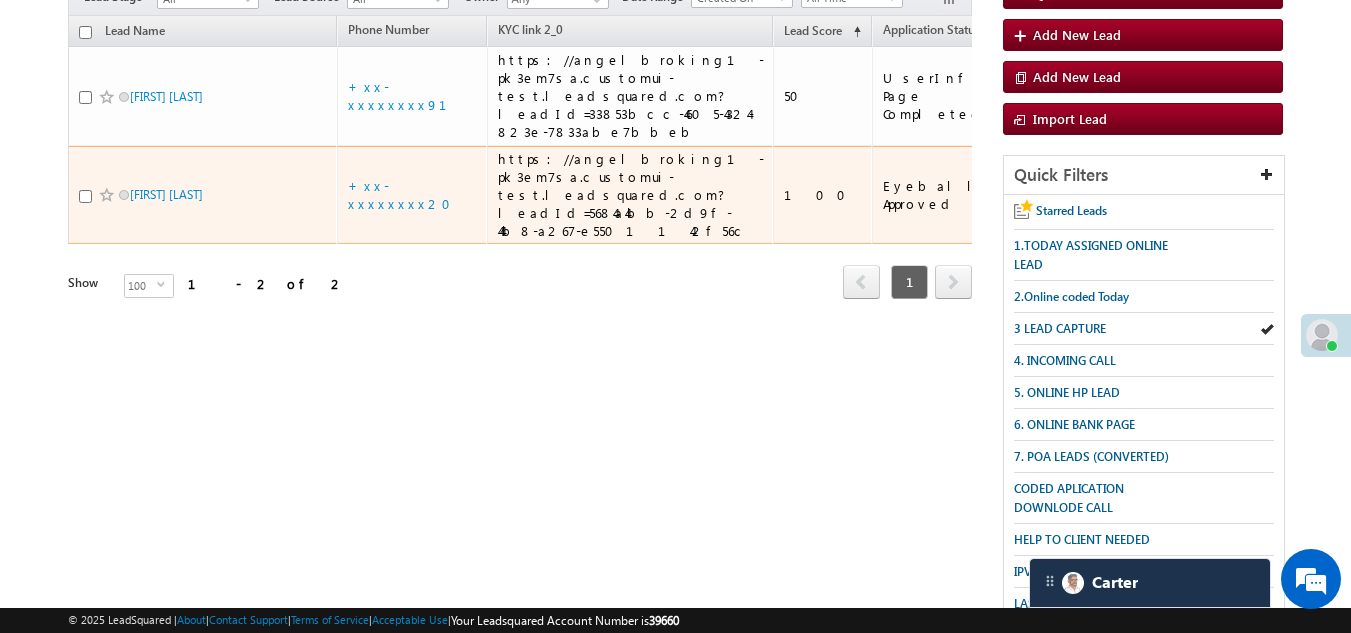 scroll, scrollTop: 153, scrollLeft: 0, axis: vertical 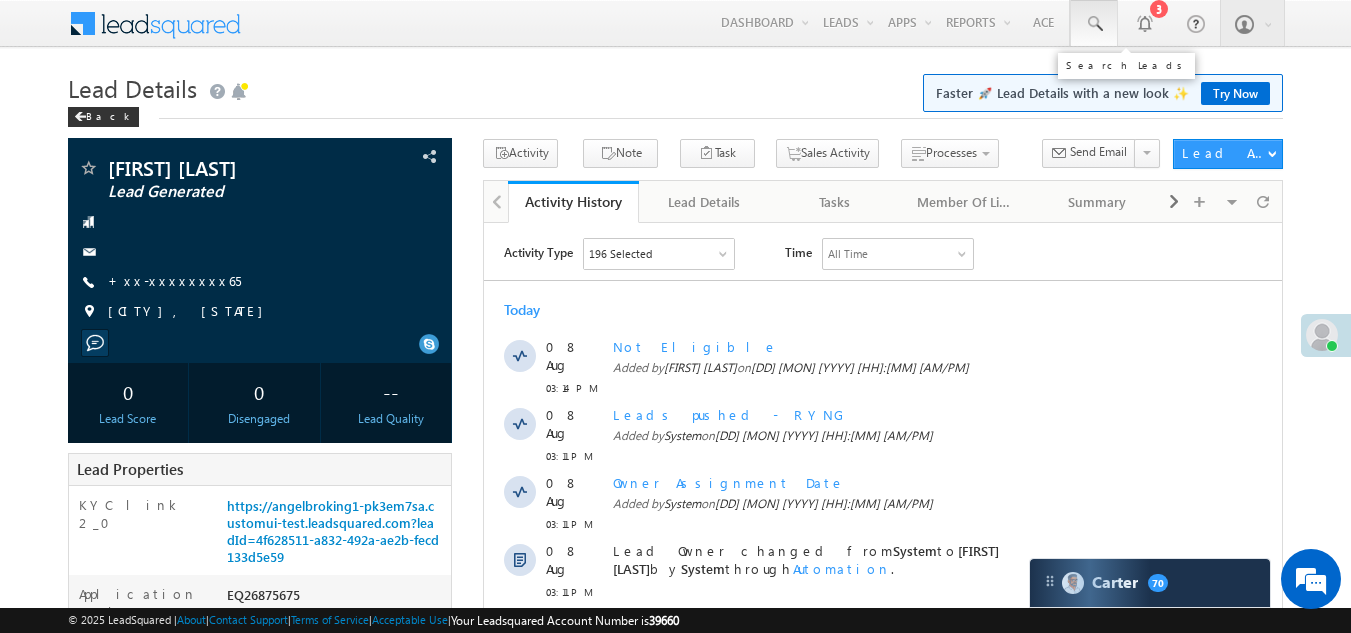 click at bounding box center [1094, 24] 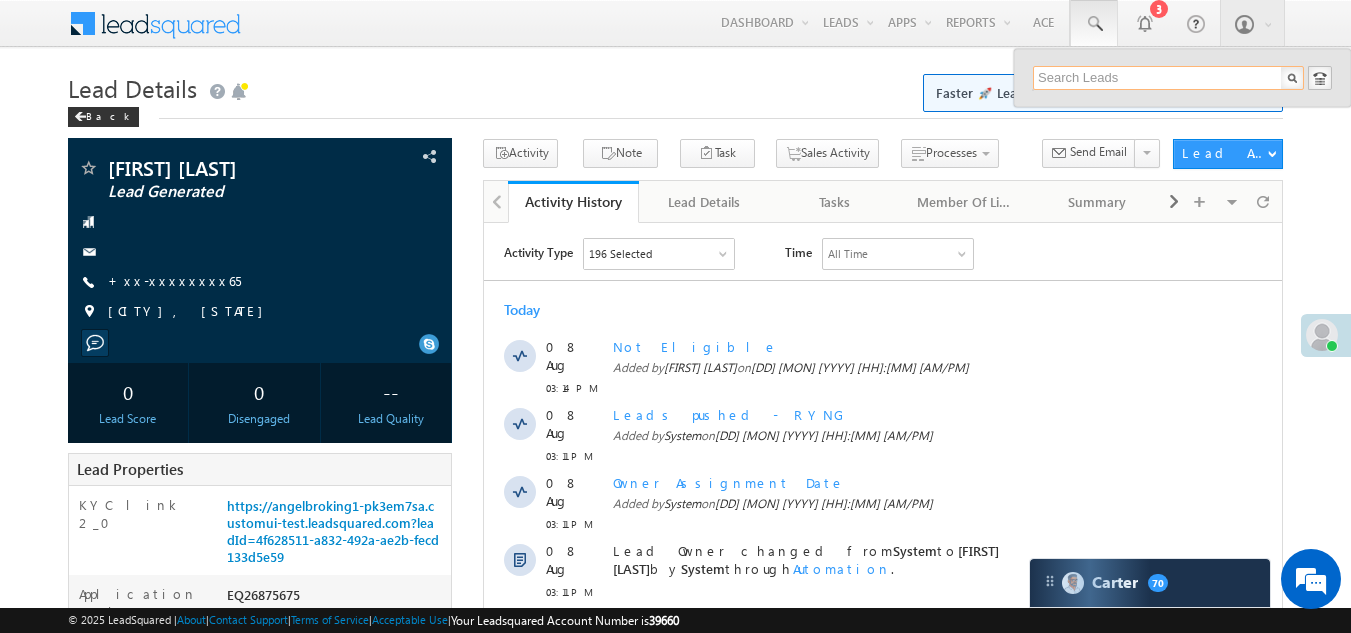 paste on "EQ26563345" 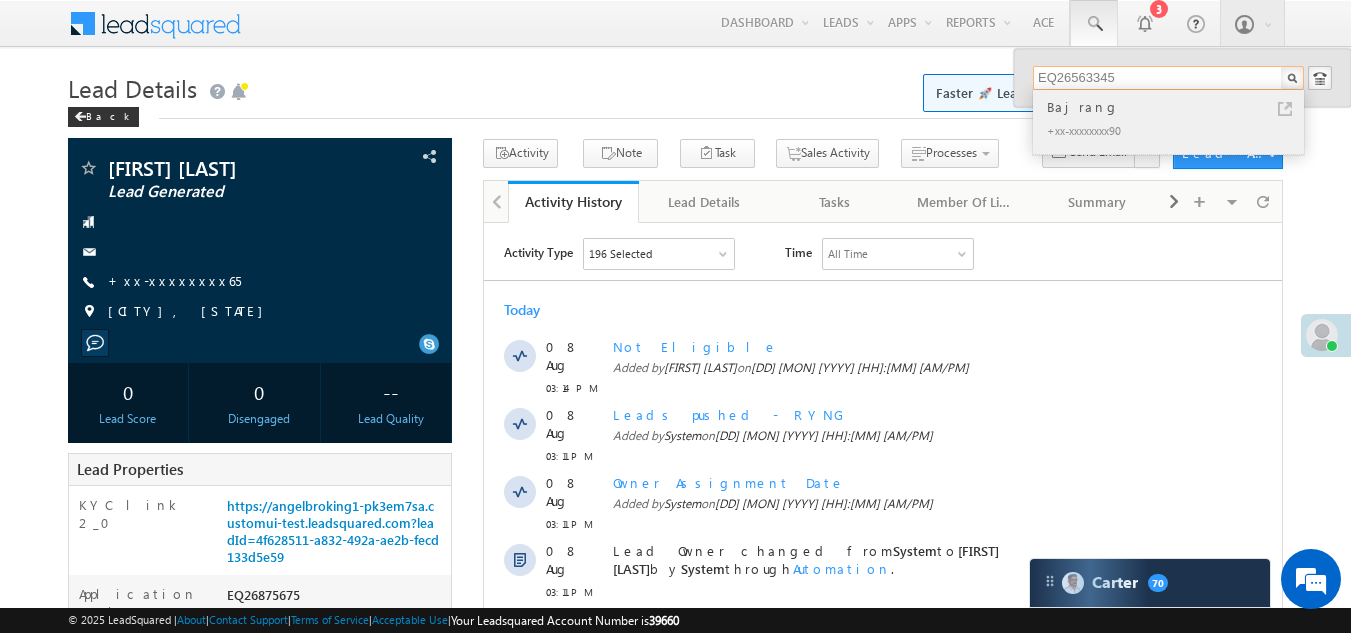 type on "EQ26563345" 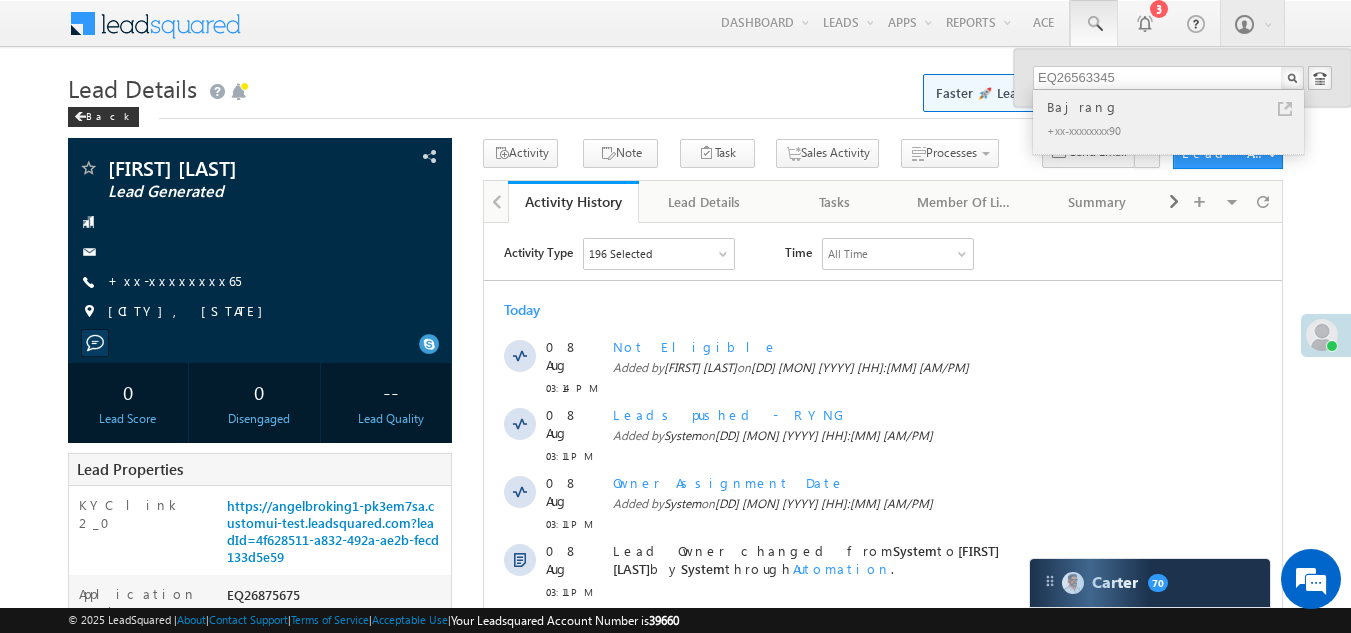 click on "Bajrang" at bounding box center [1177, 107] 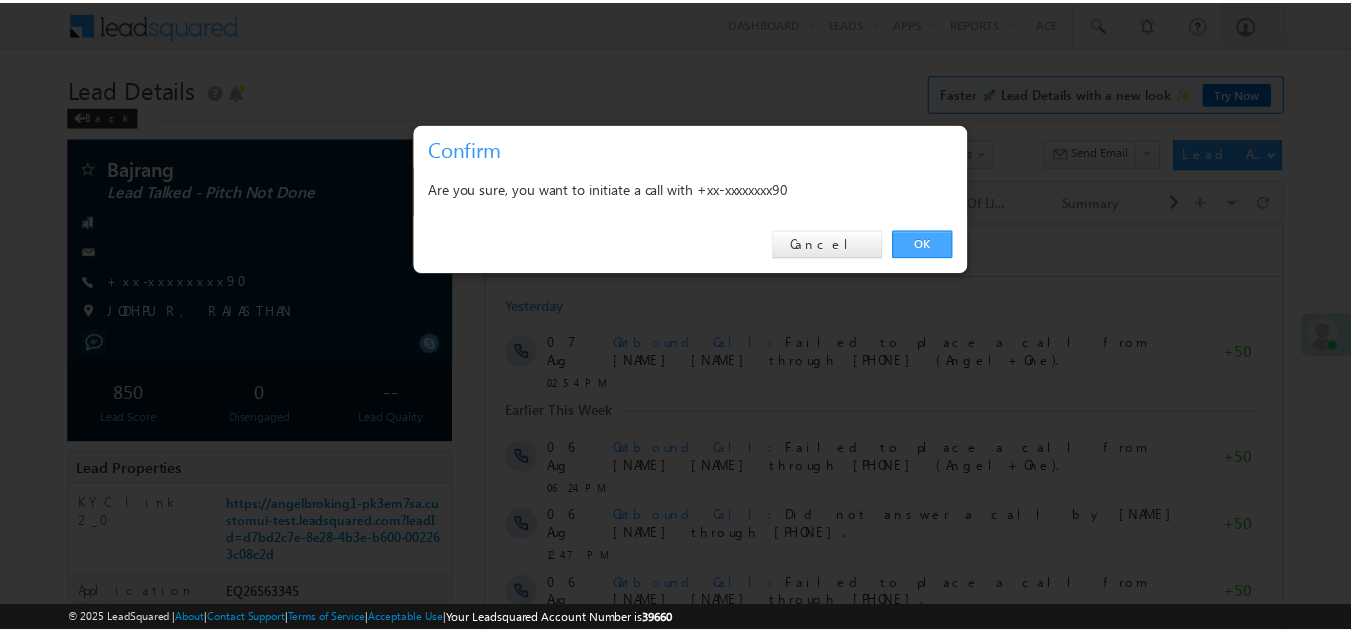 scroll, scrollTop: 0, scrollLeft: 0, axis: both 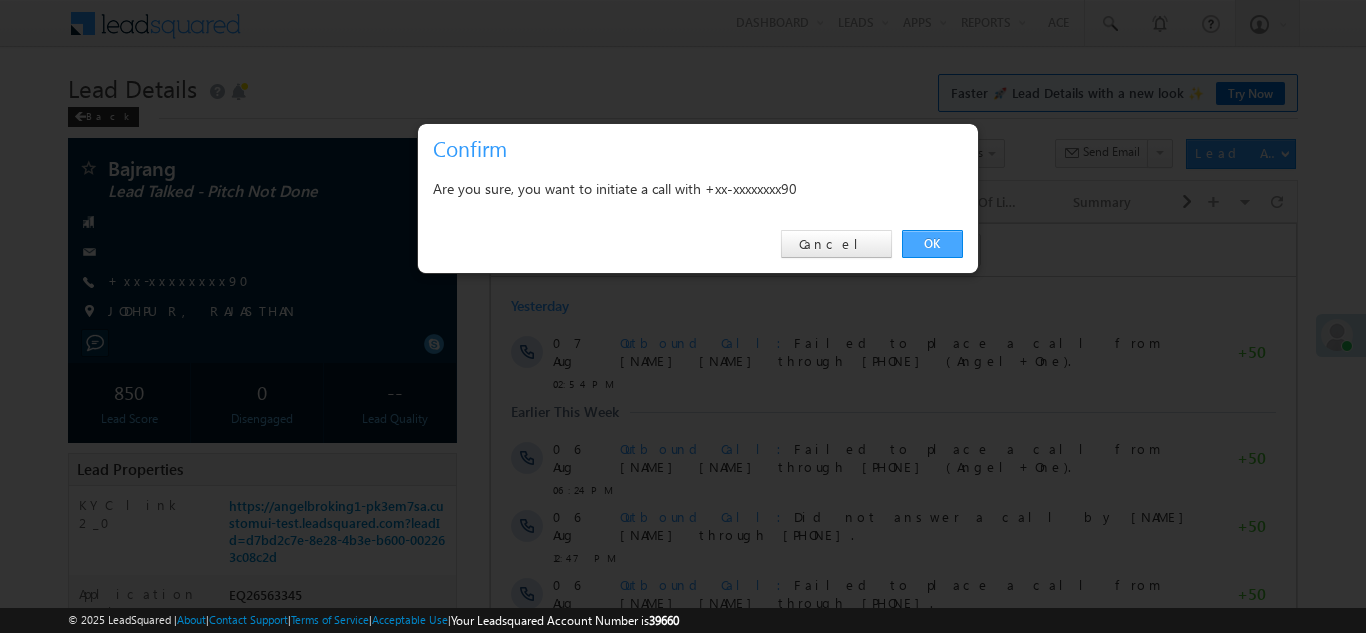click on "OK" at bounding box center [932, 244] 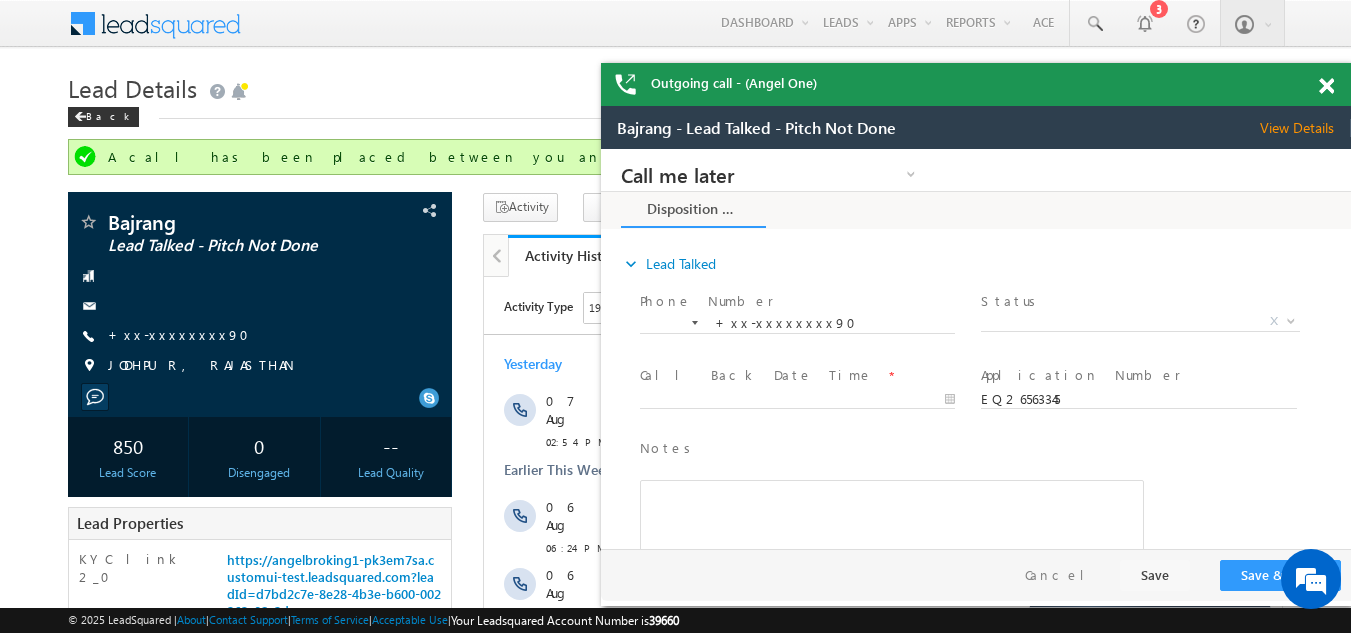 scroll, scrollTop: 0, scrollLeft: 0, axis: both 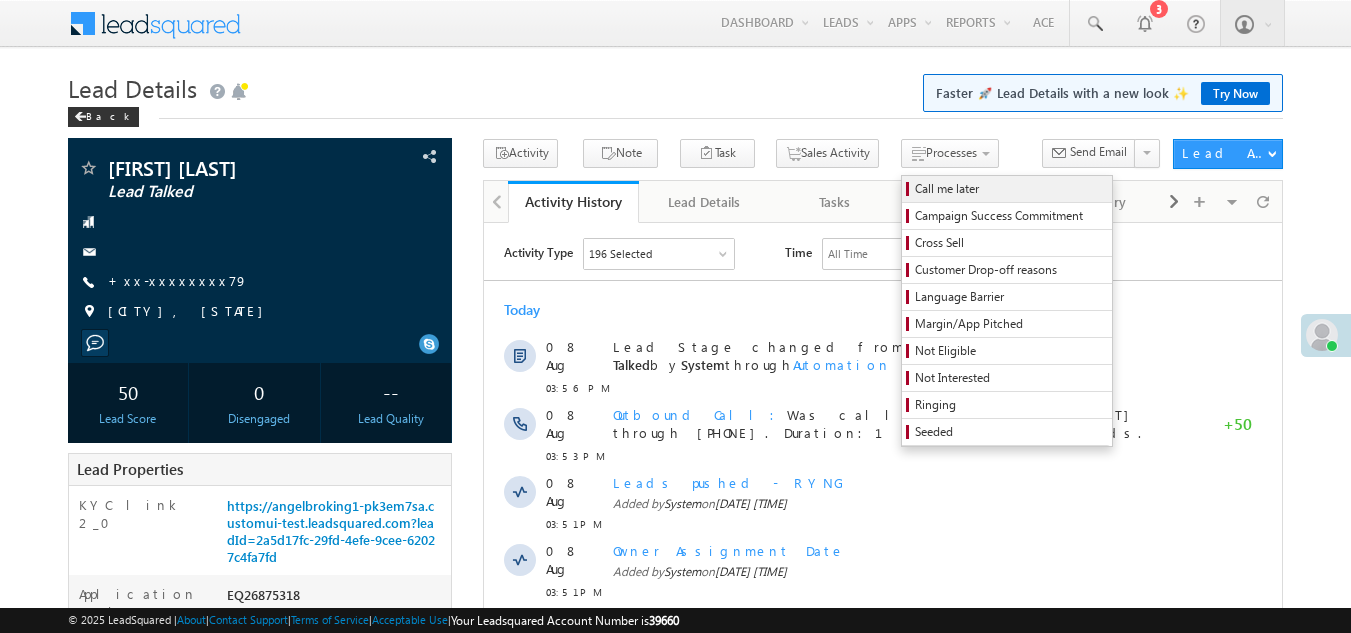 click on "Call me later" at bounding box center [1010, 189] 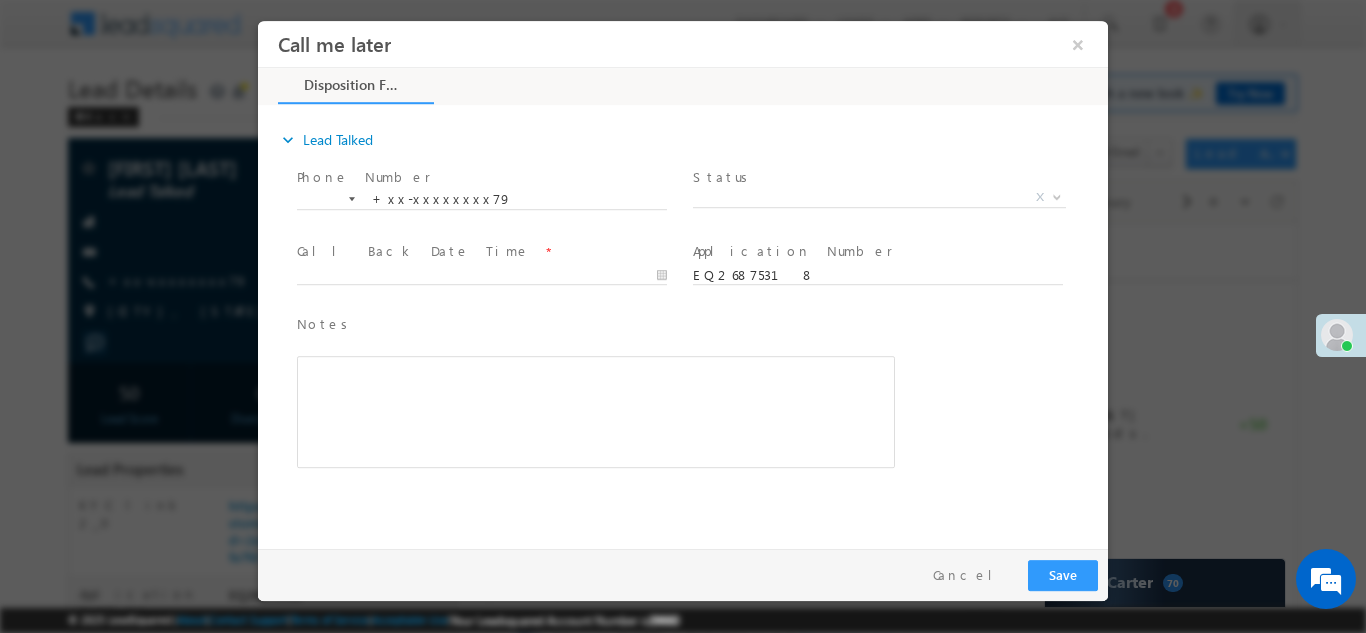 scroll, scrollTop: 0, scrollLeft: 0, axis: both 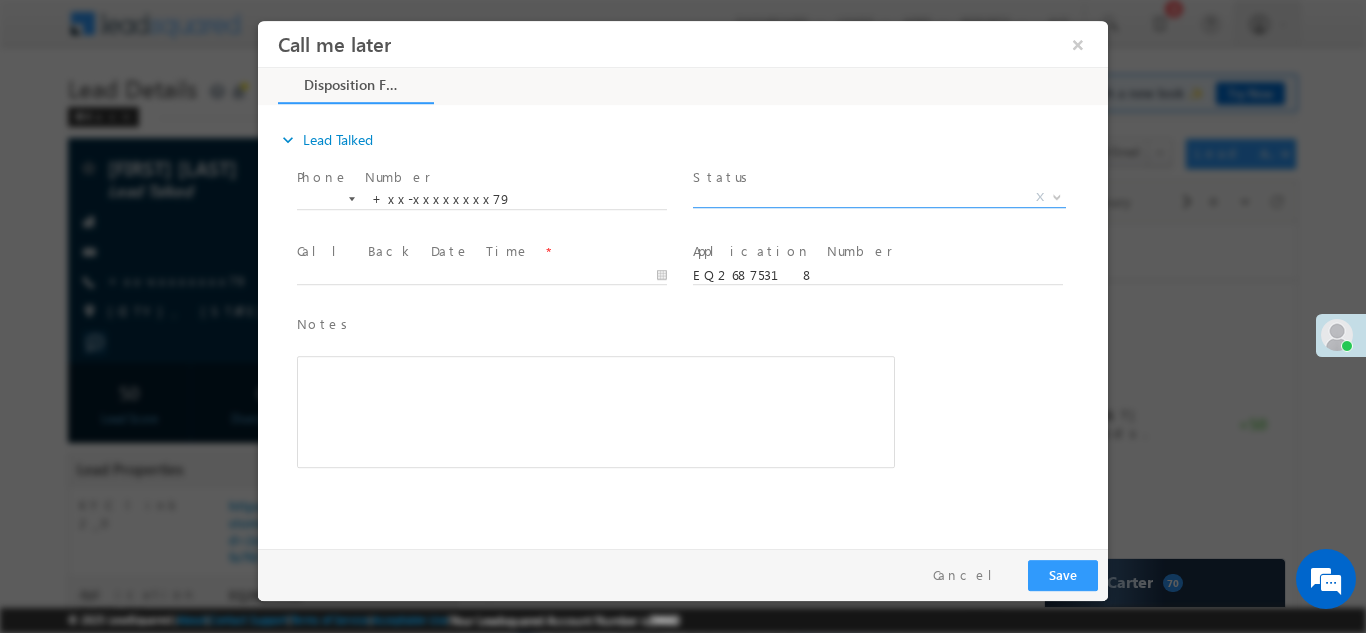 click on "X" at bounding box center (879, 197) 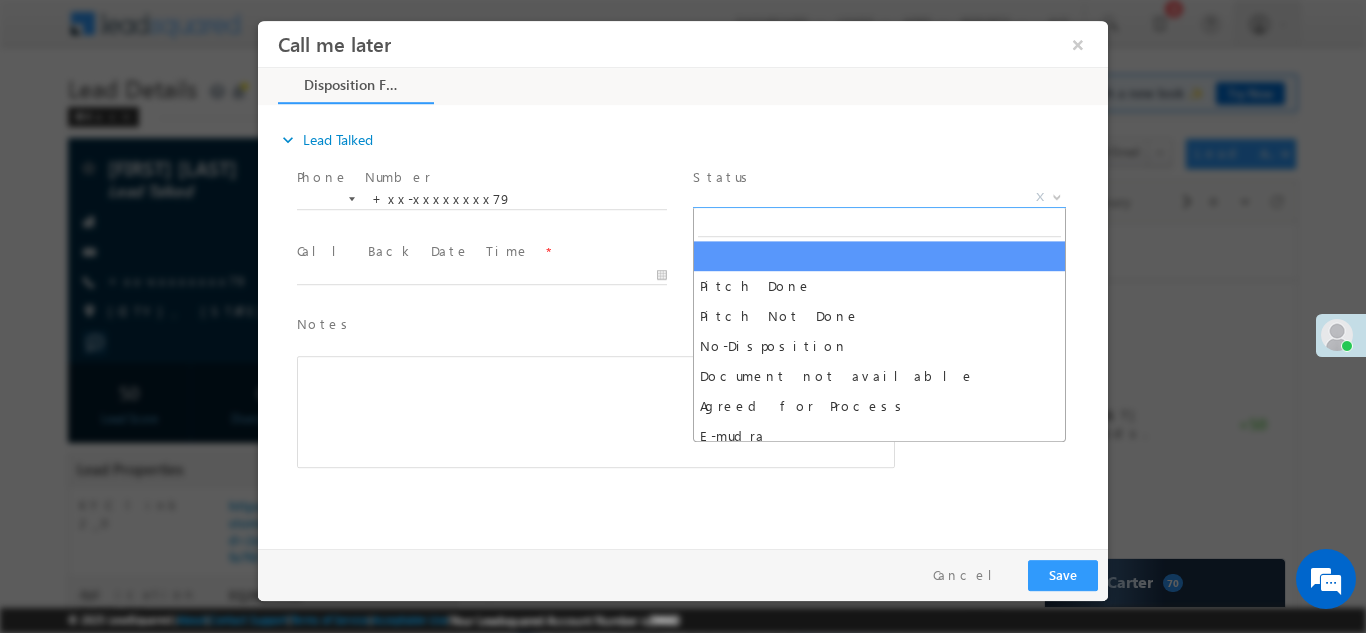 select on "Pitch Not Done" 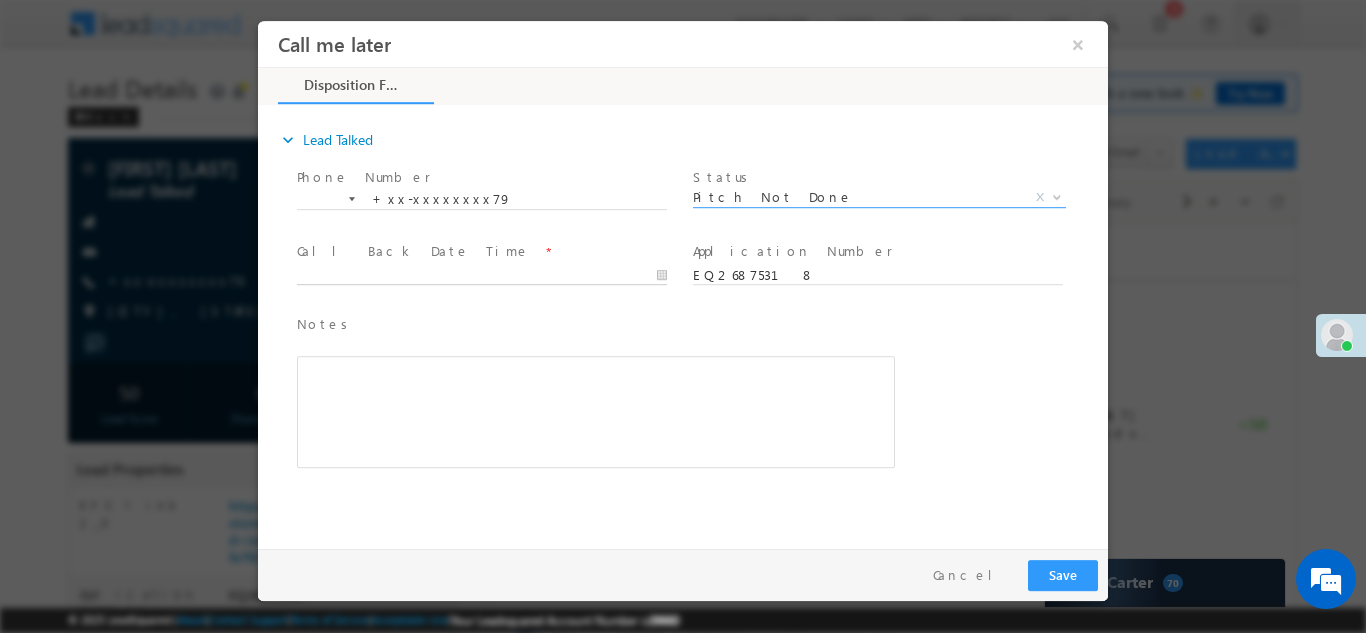type on "08/08/25 3:57 PM" 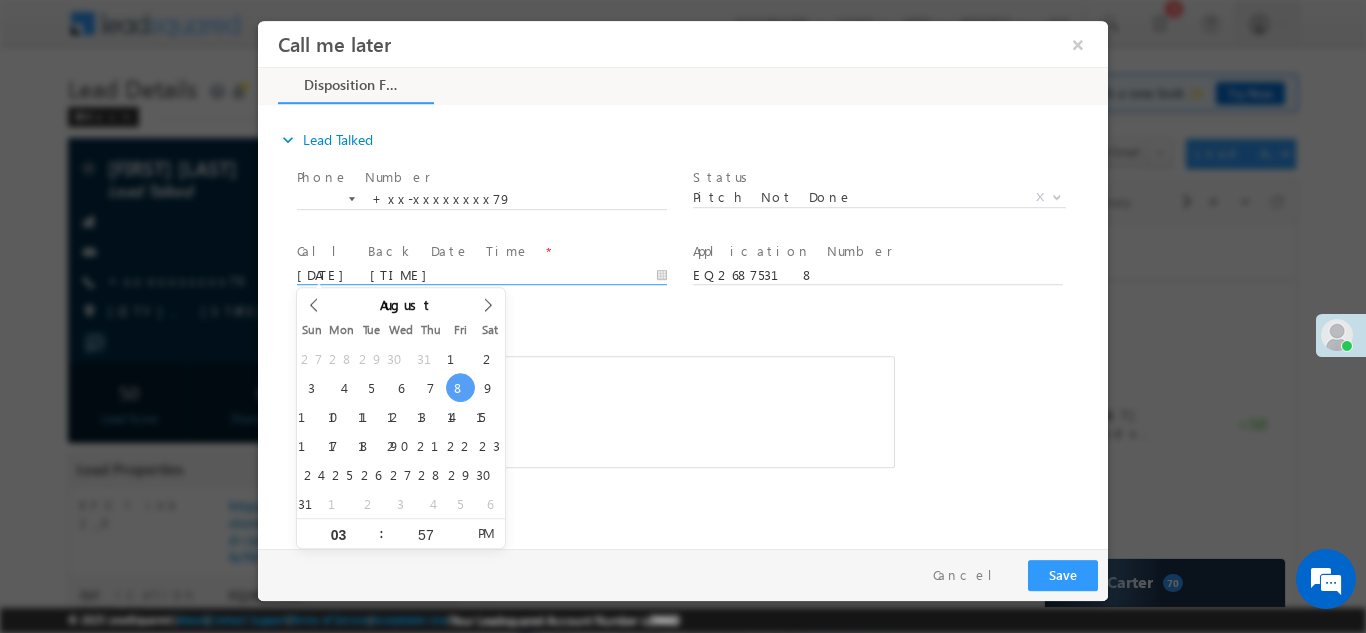 click on "08/08/25 3:57 PM" at bounding box center (482, 275) 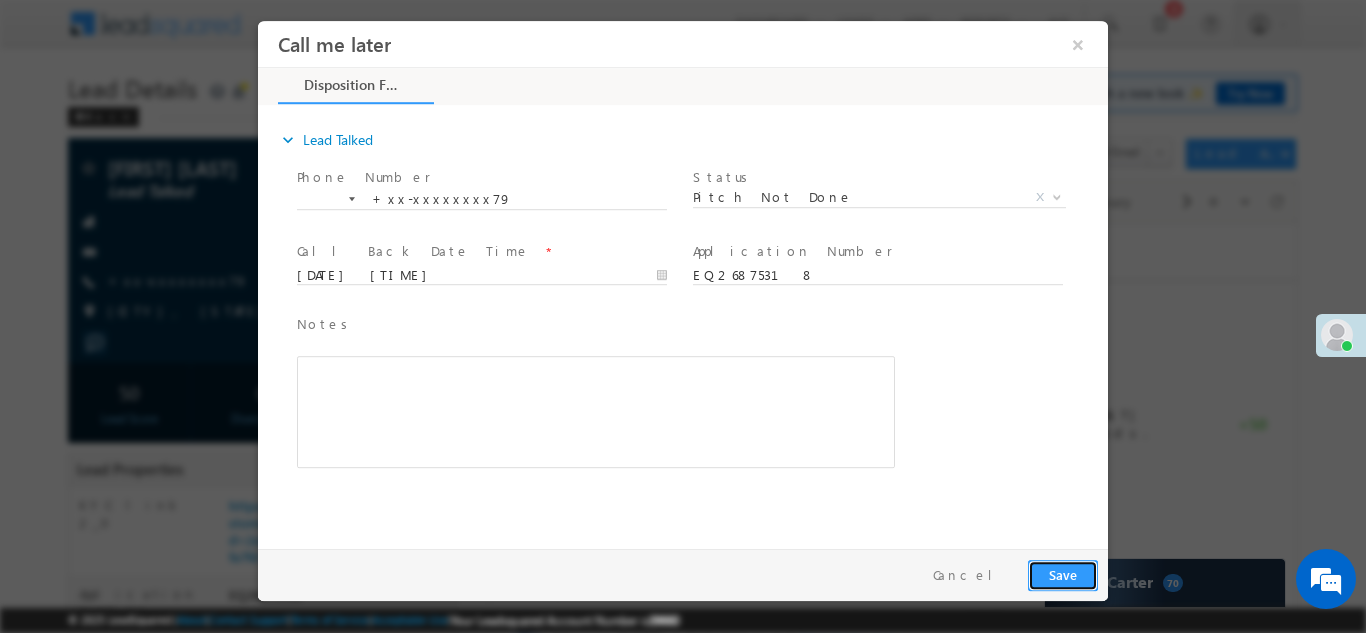 click on "Save" at bounding box center [1063, 574] 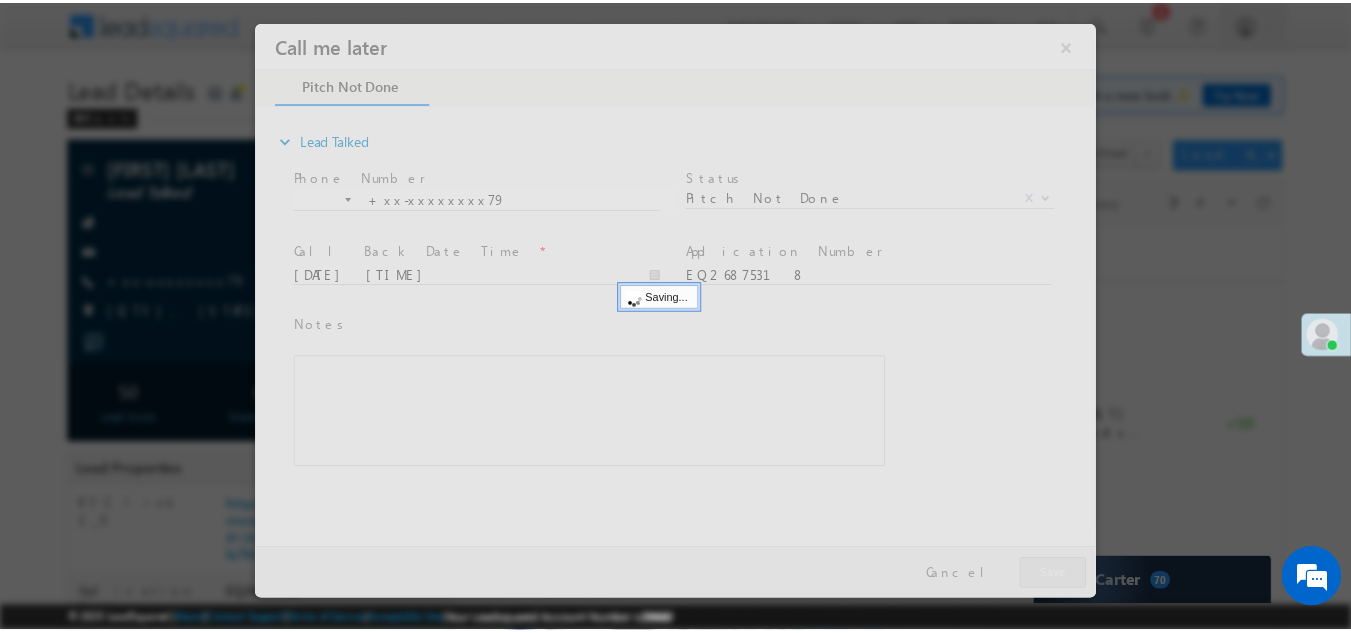 scroll, scrollTop: 0, scrollLeft: 0, axis: both 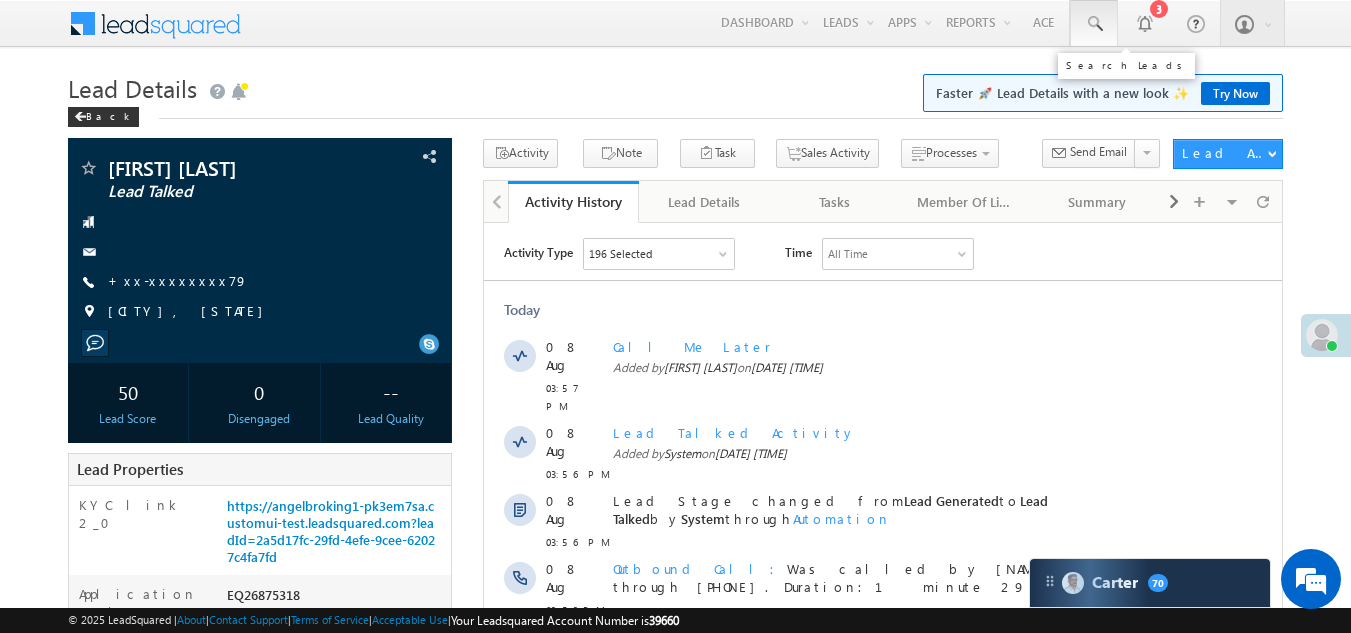 click at bounding box center [1094, 24] 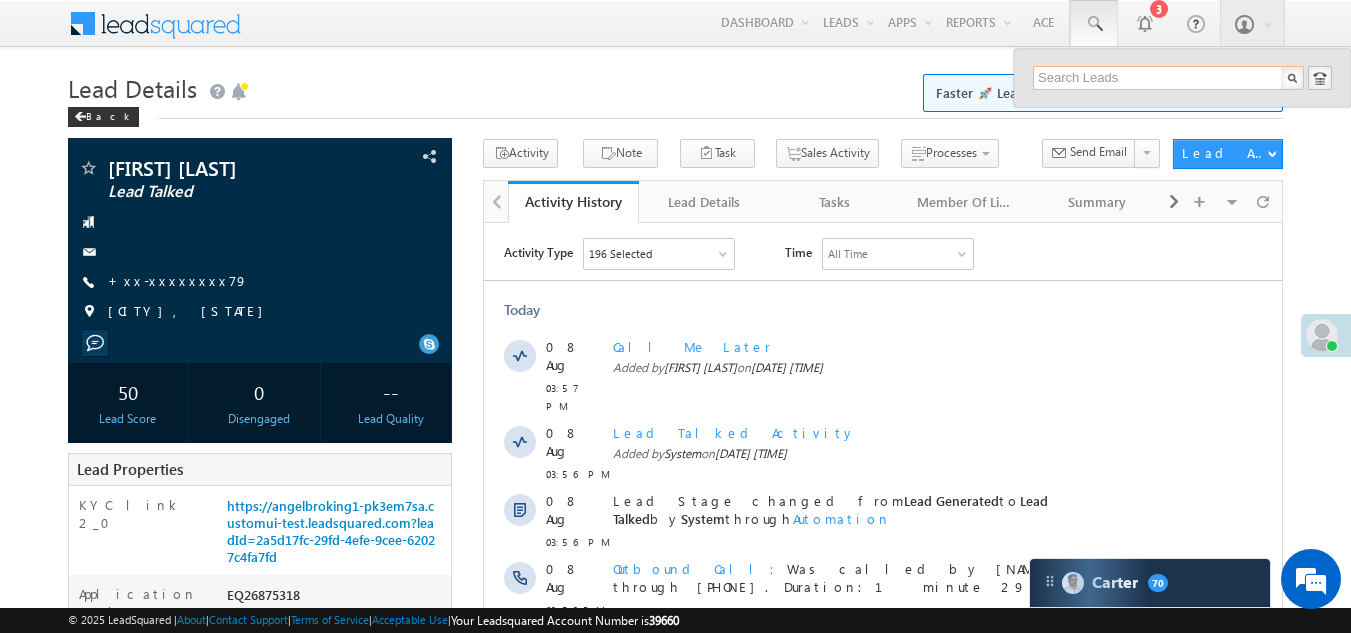 paste on "EQ26819442" 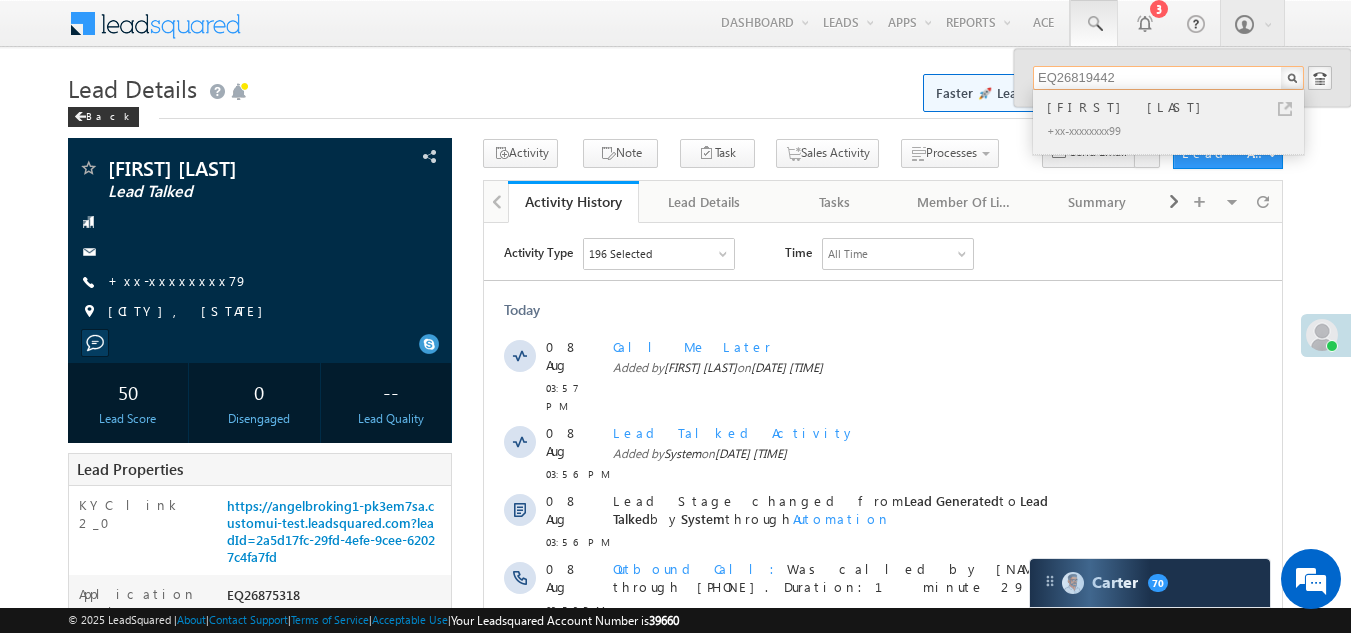 type on "EQ26819442" 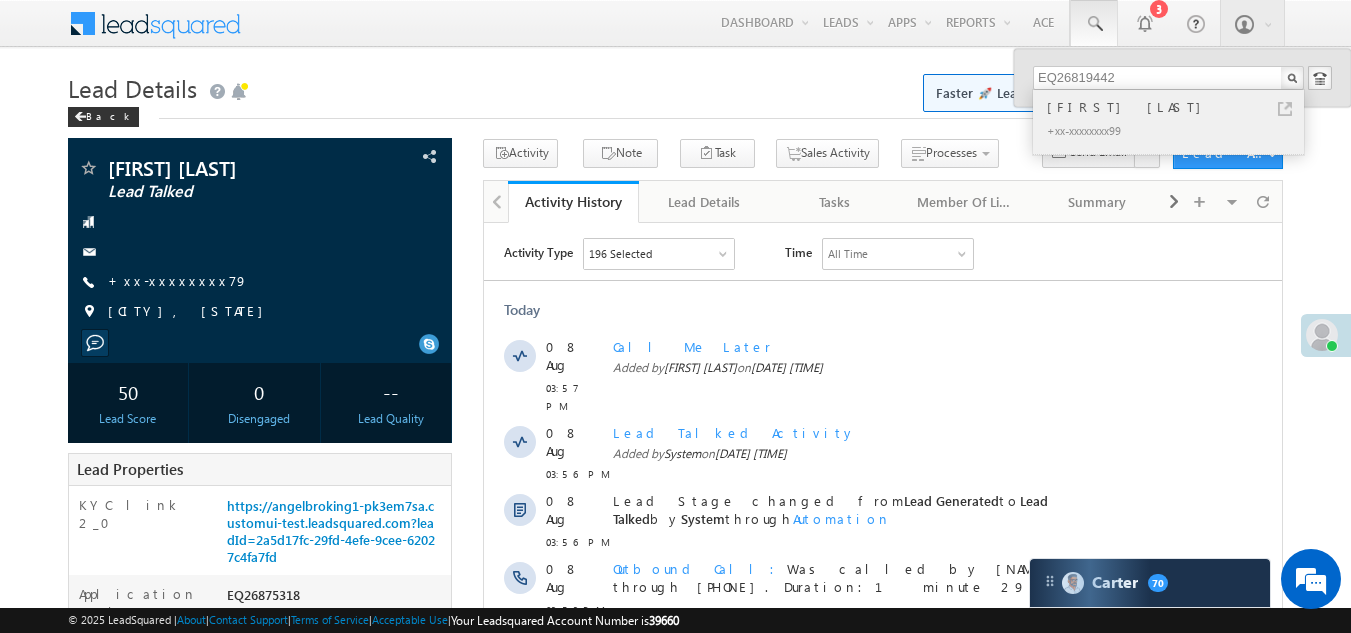click on "Pratik Devkate" at bounding box center [1177, 107] 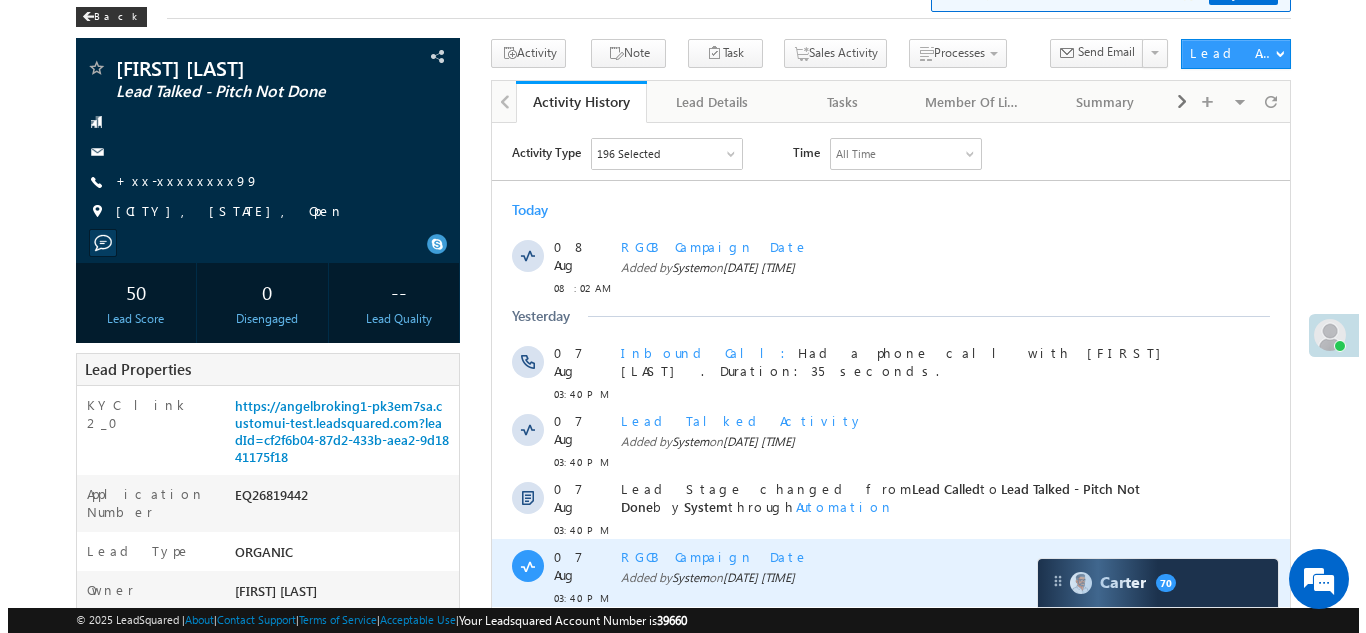 scroll, scrollTop: 0, scrollLeft: 0, axis: both 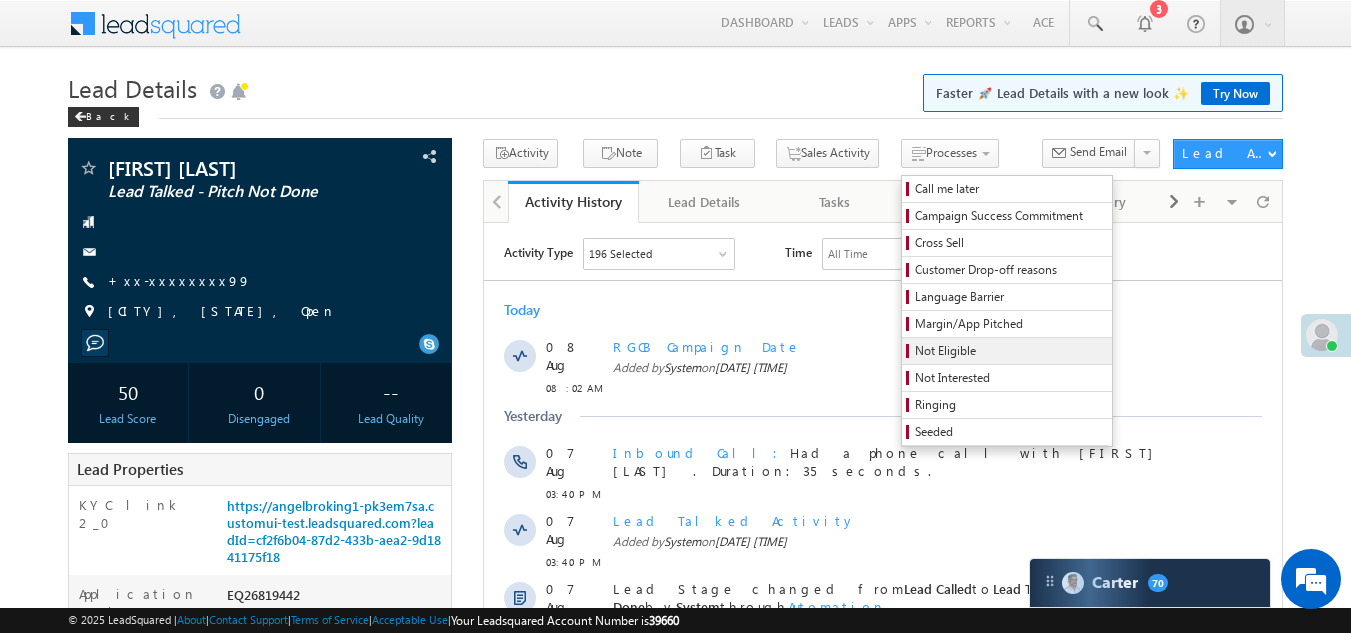 click on "Not Eligible" at bounding box center (1010, 351) 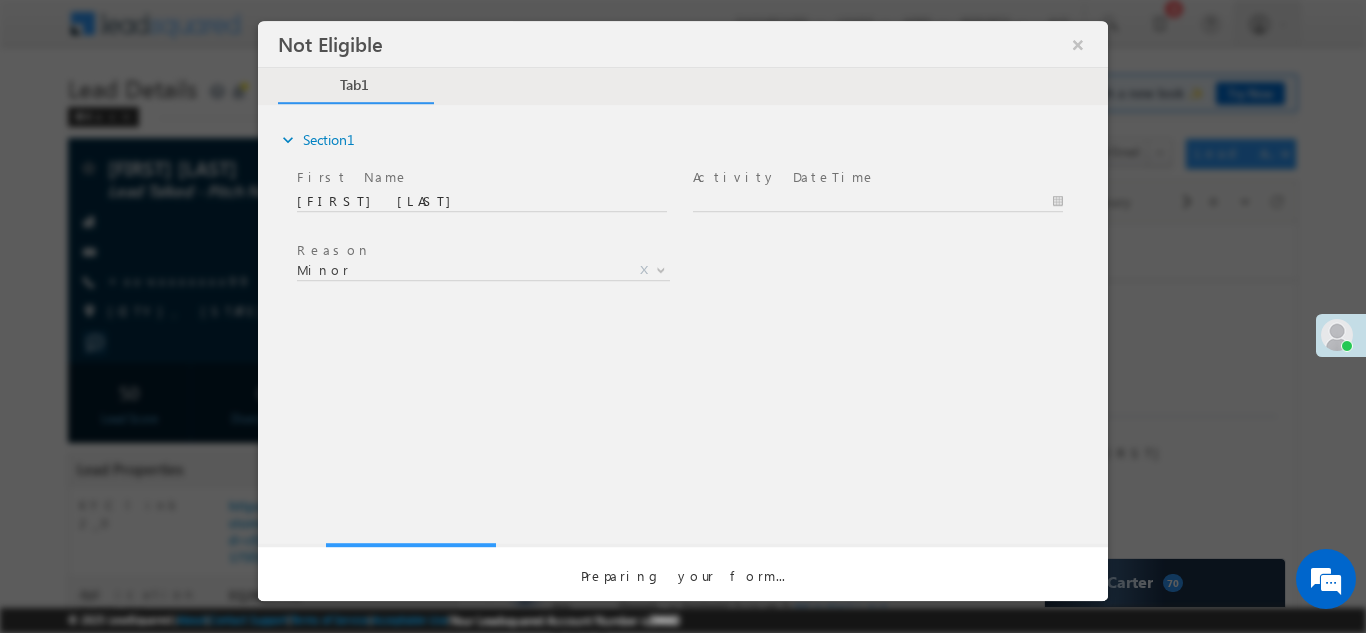 scroll, scrollTop: 0, scrollLeft: 0, axis: both 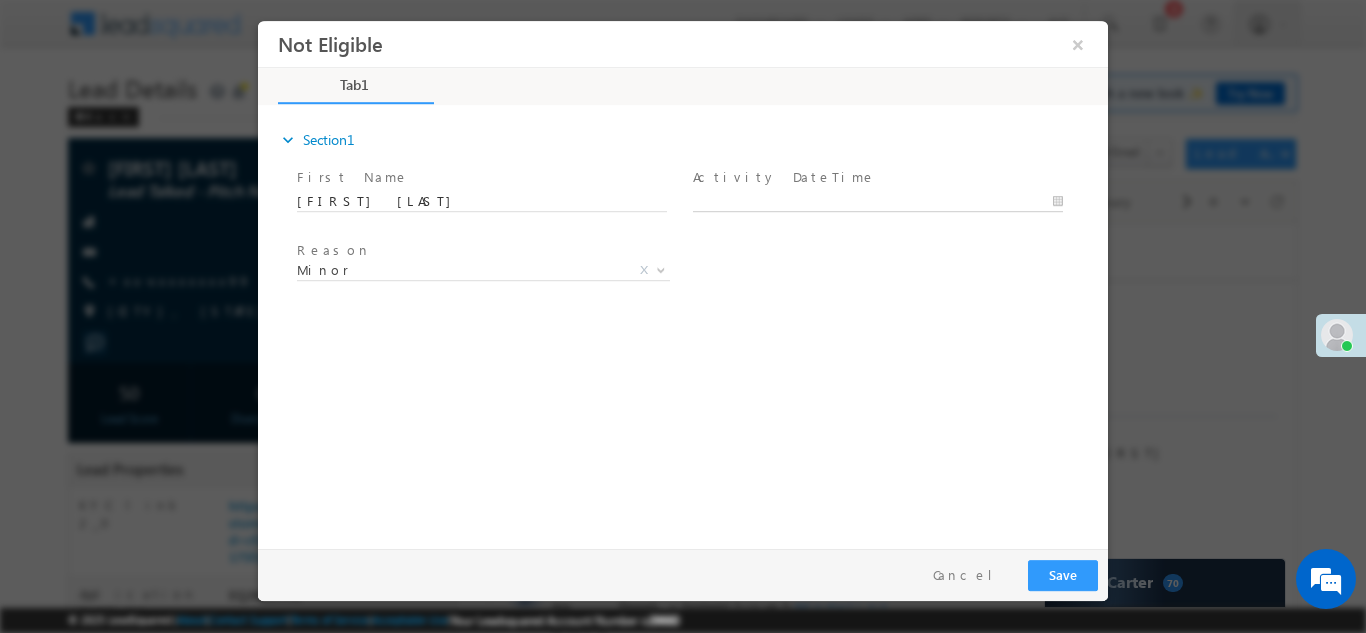 type on "[DATE] [TIME]" 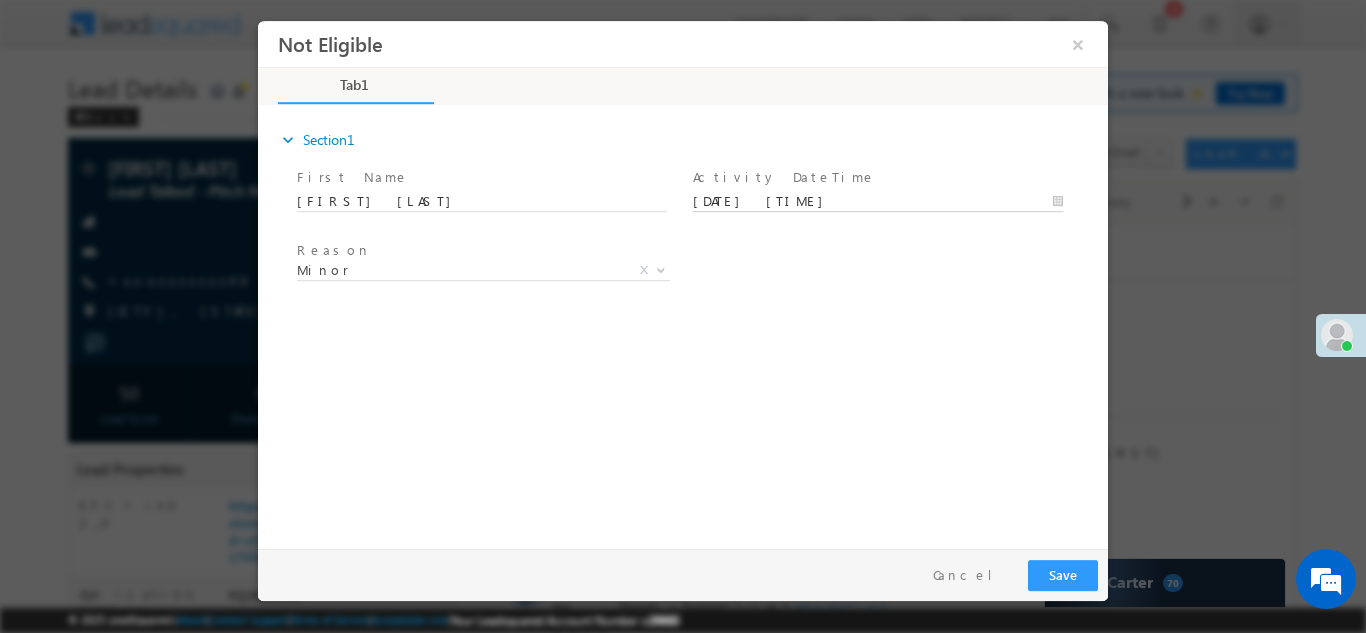 click on "[DATE] [TIME]" at bounding box center [878, 201] 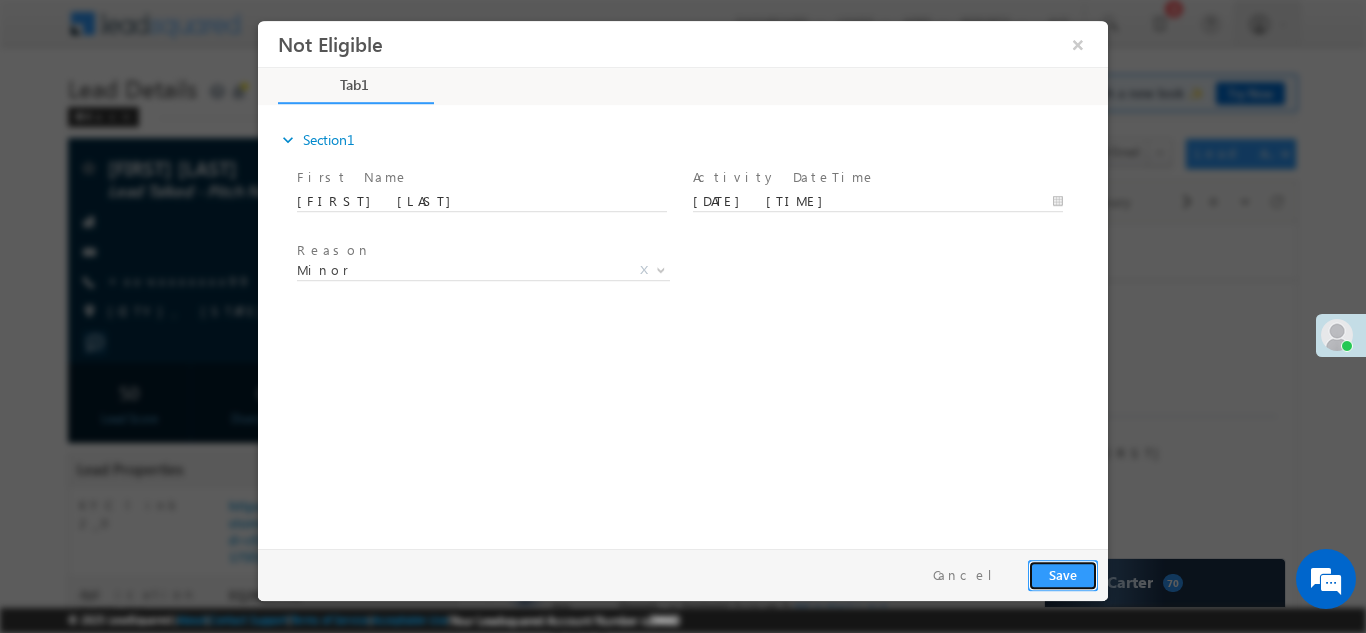 click on "Save" at bounding box center [1063, 574] 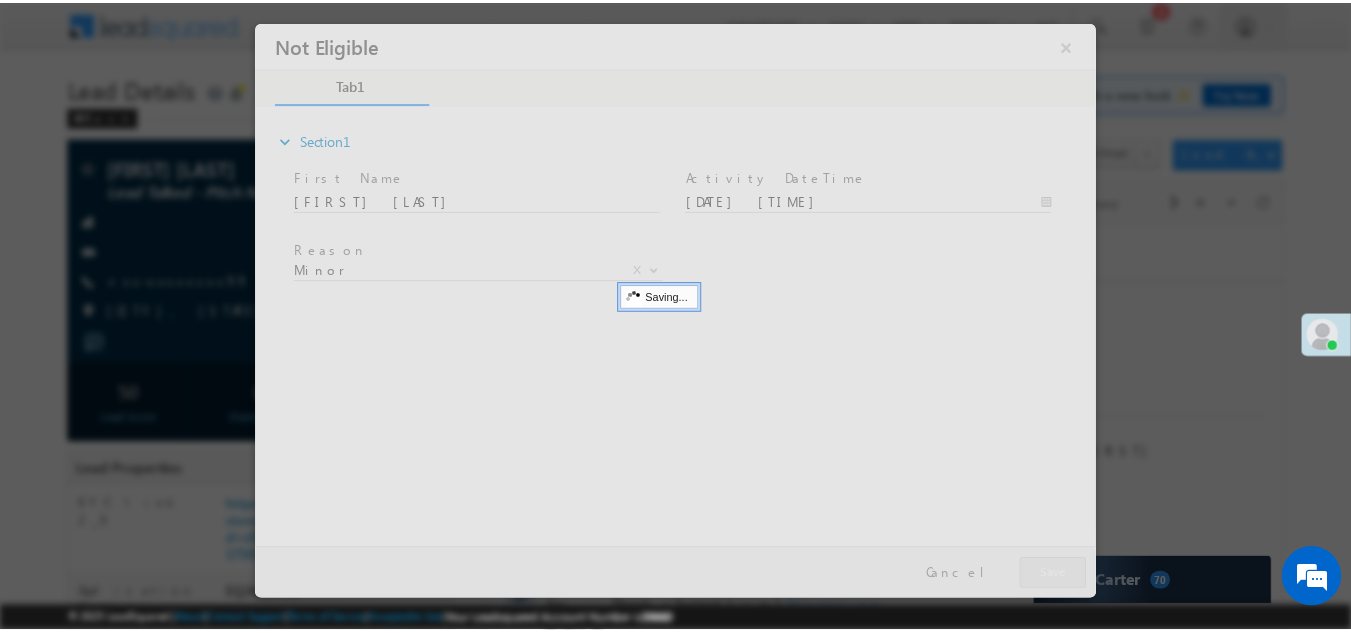 scroll, scrollTop: 0, scrollLeft: 0, axis: both 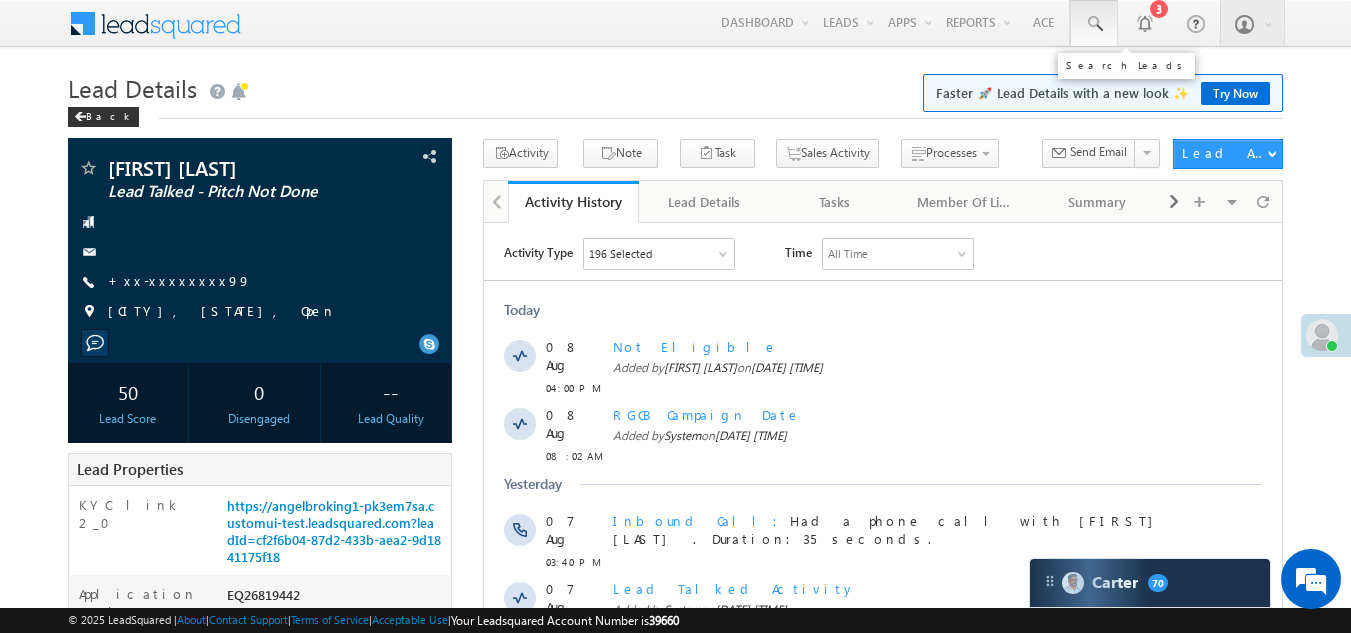 click at bounding box center [1094, 24] 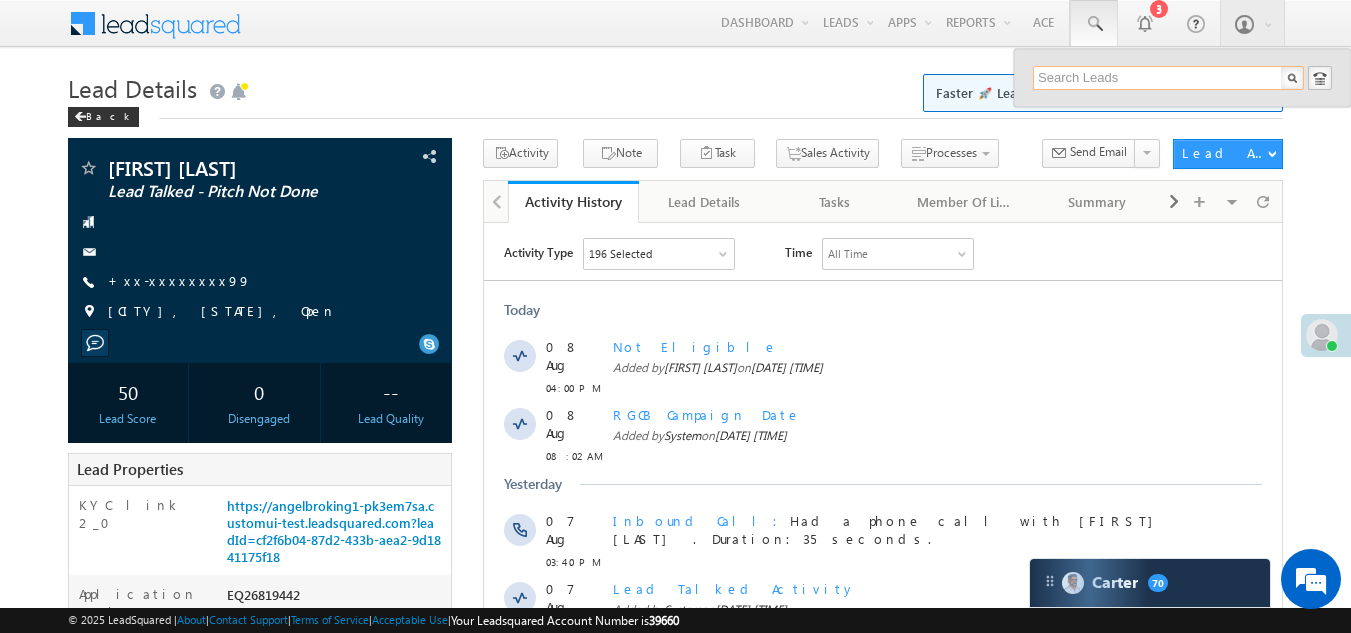paste on "EQ26794469" 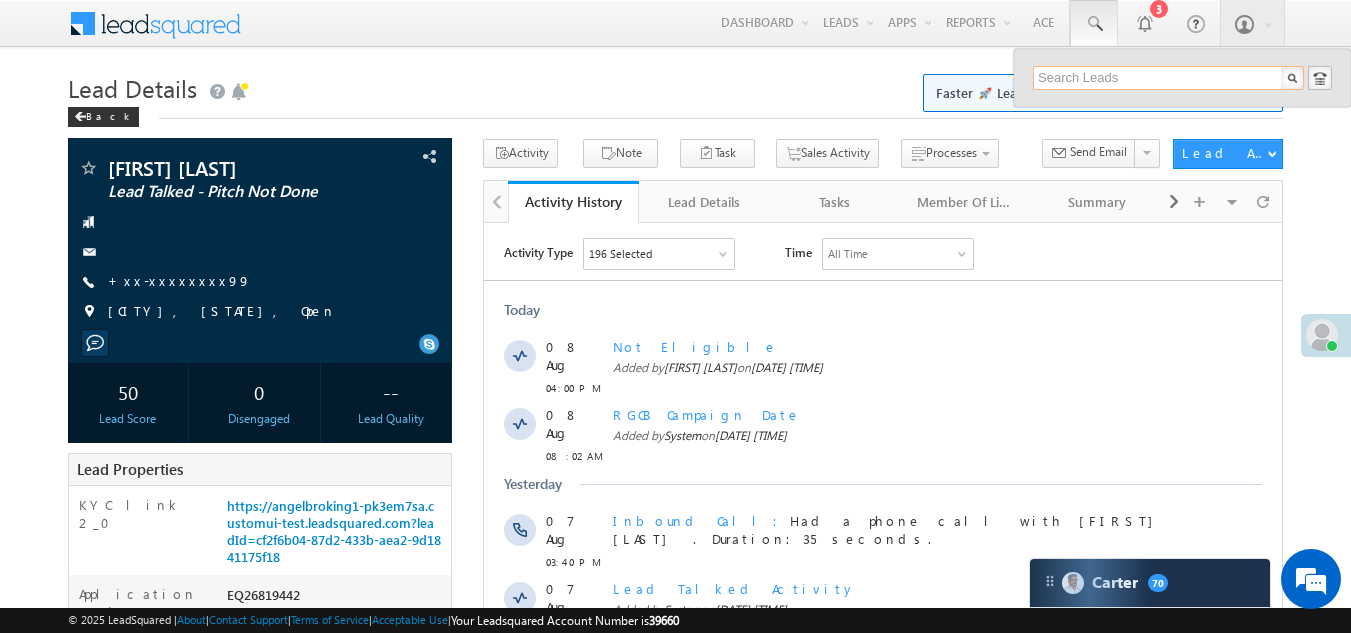 type on "EQ26794469" 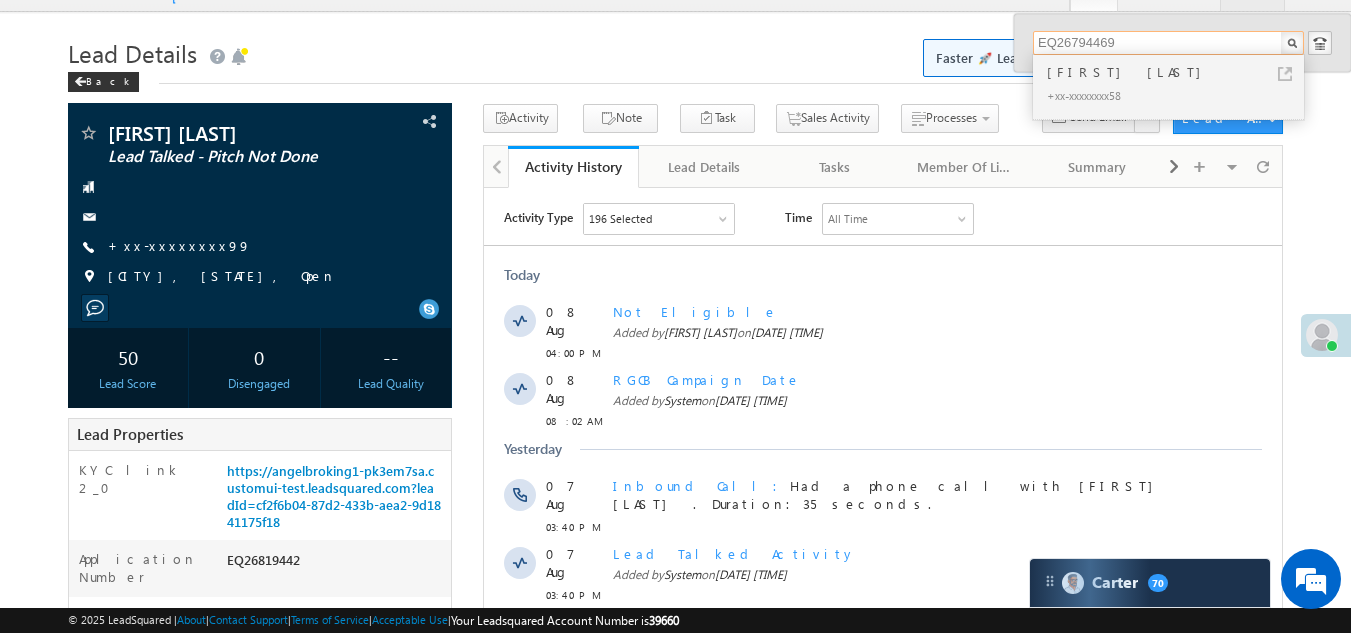scroll, scrollTop: 0, scrollLeft: 0, axis: both 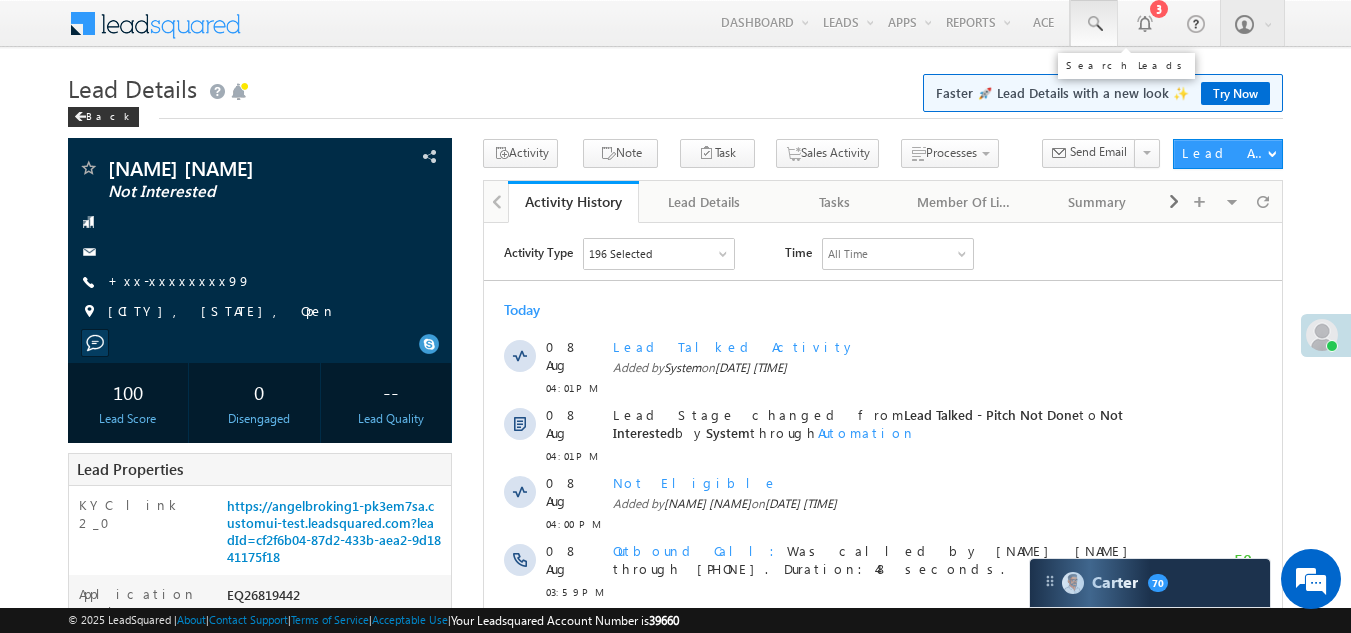 click at bounding box center (1094, 24) 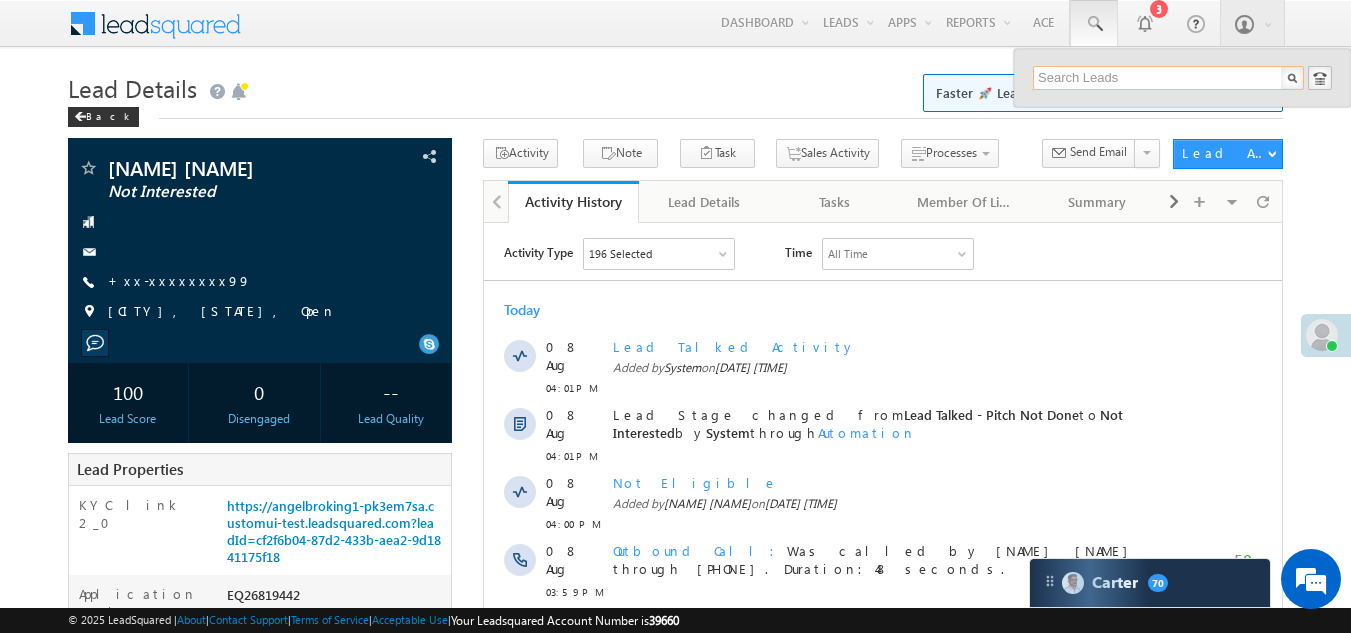 paste on "EQ26794469" 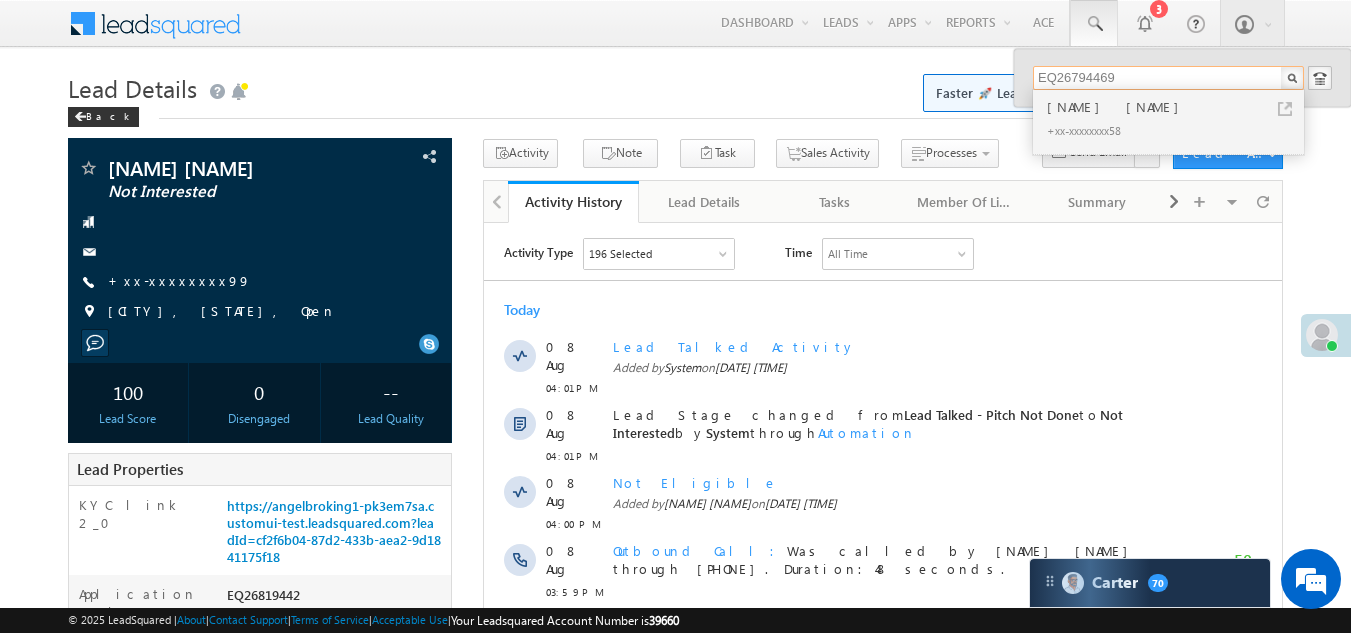 type on "EQ26794469" 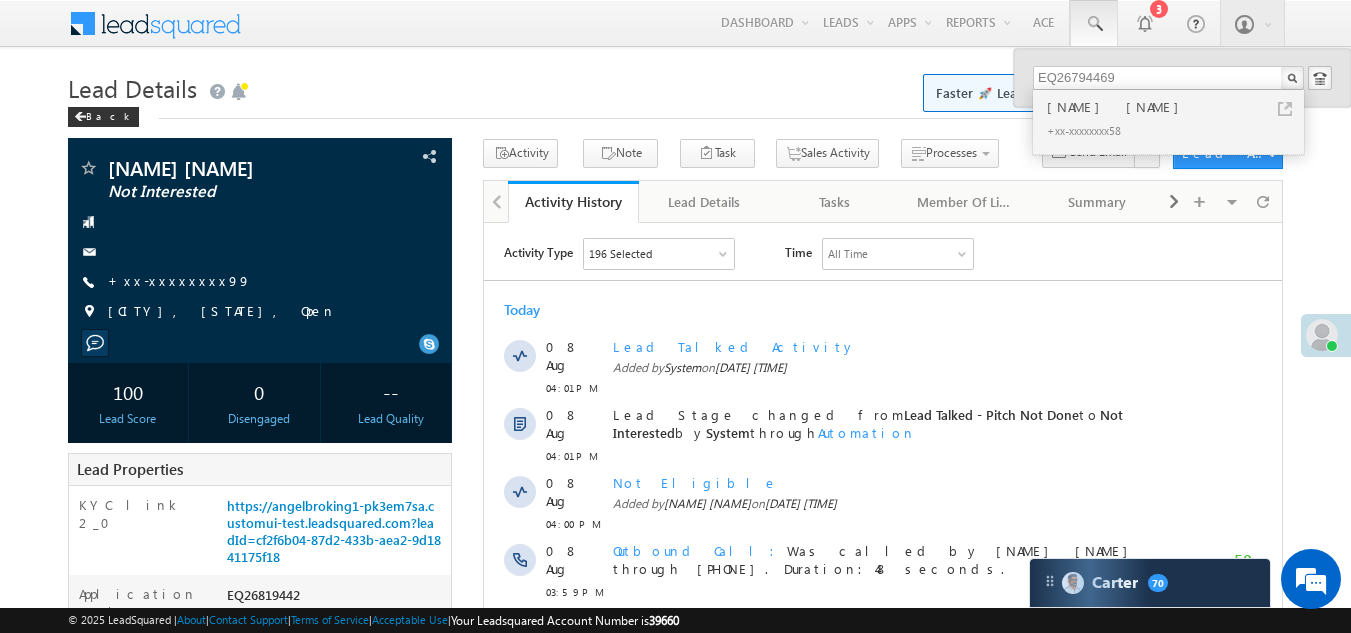 click on "[FIRST] [LAST]" at bounding box center [1177, 107] 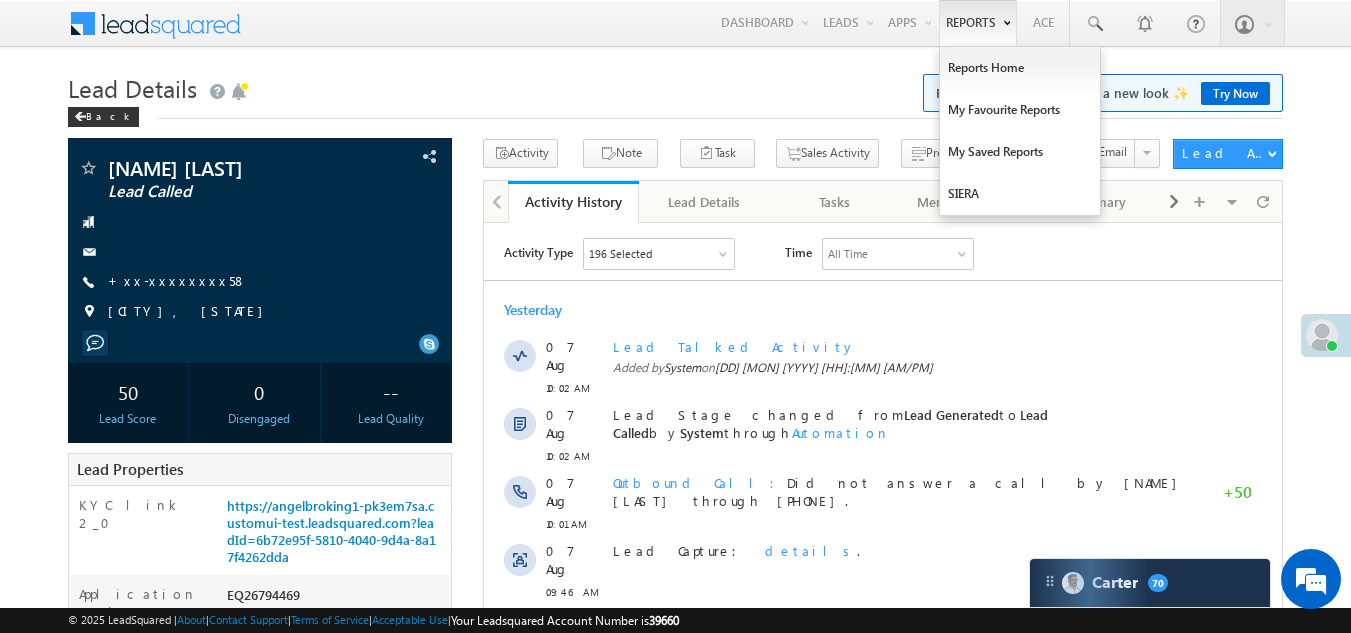 scroll, scrollTop: 0, scrollLeft: 0, axis: both 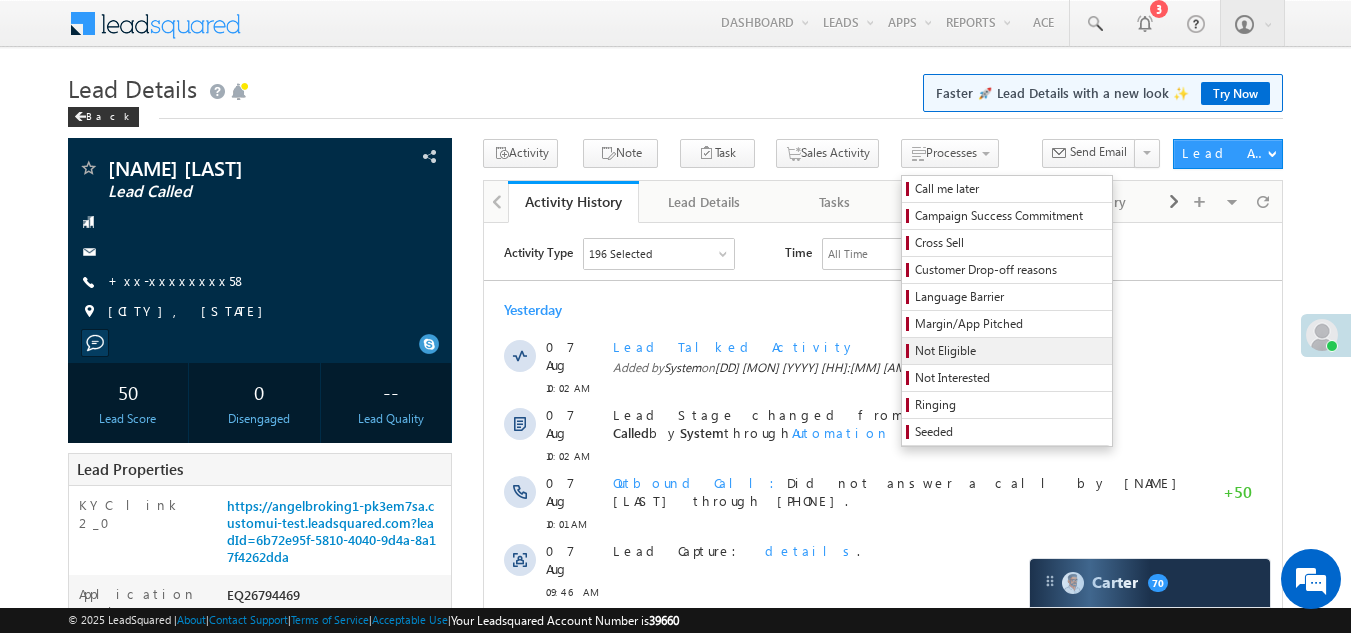 click on "Not Eligible" at bounding box center (1010, 351) 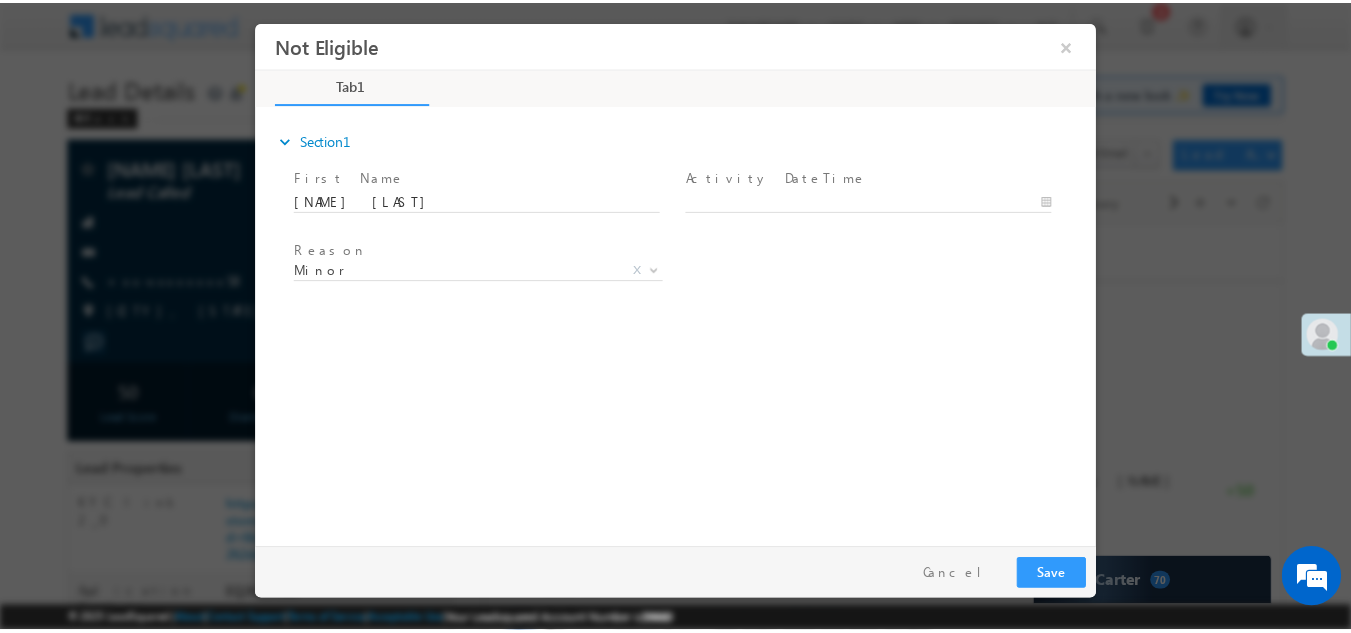 scroll, scrollTop: 0, scrollLeft: 0, axis: both 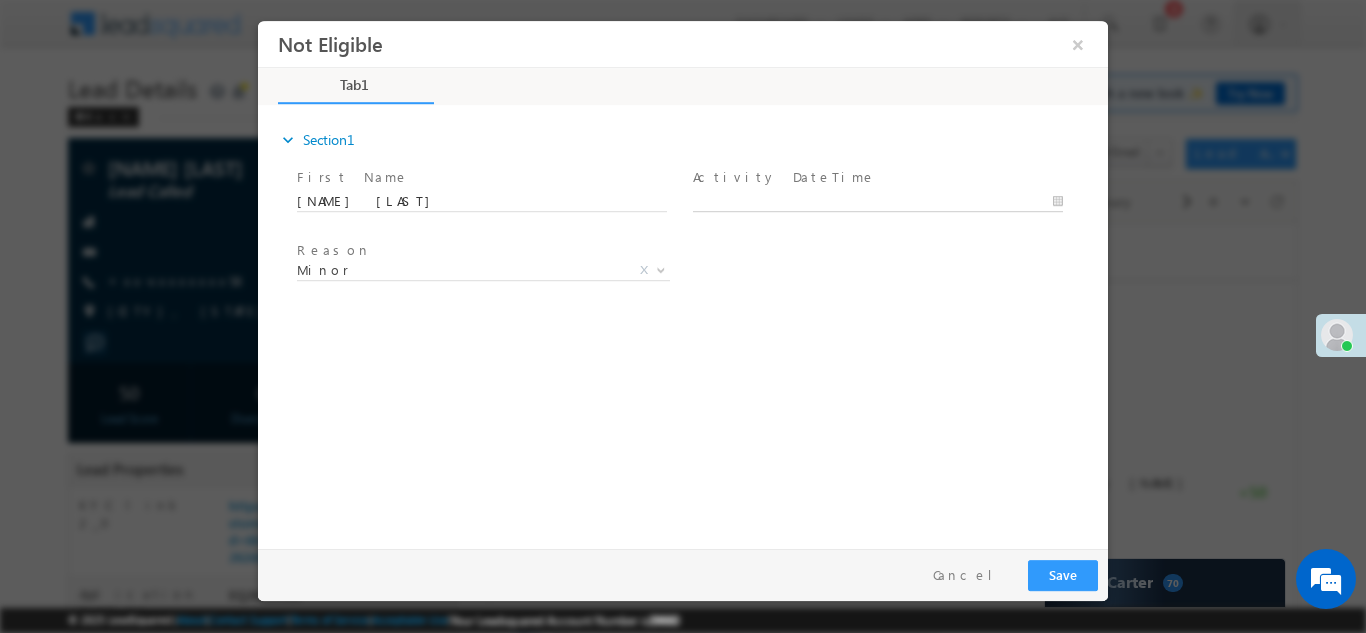 type on "08/08/25 4:04 PM" 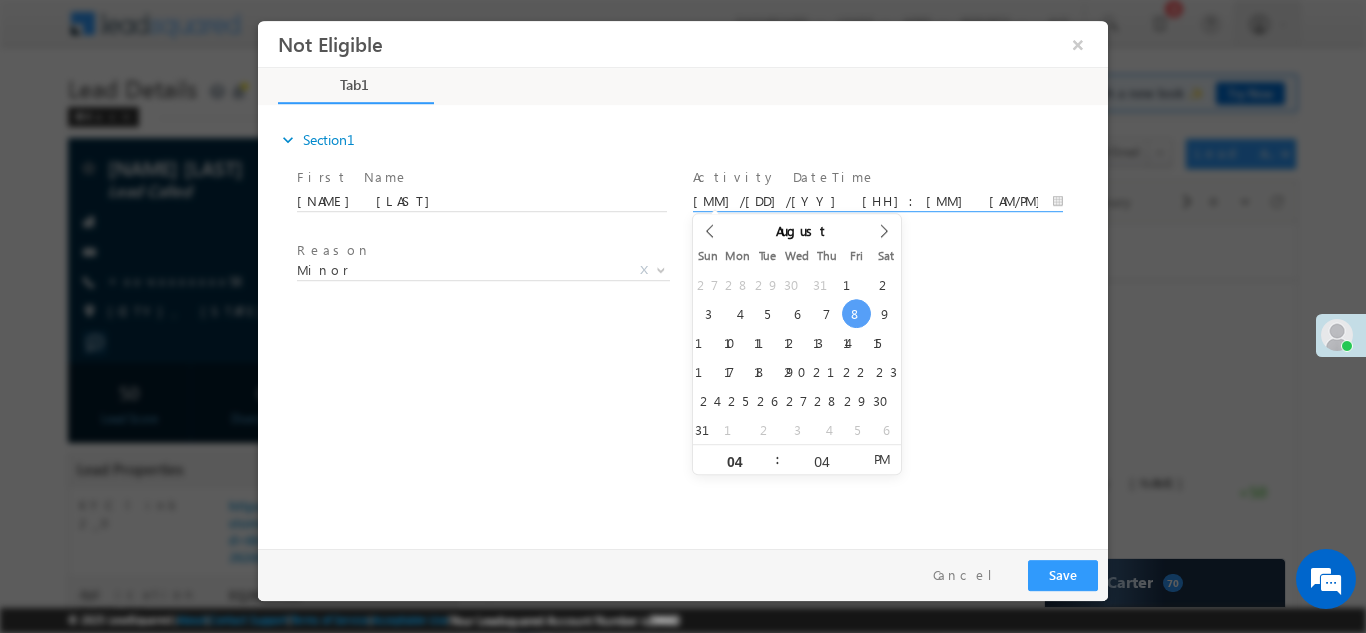 click on "08/08/25 4:04 PM" at bounding box center [878, 201] 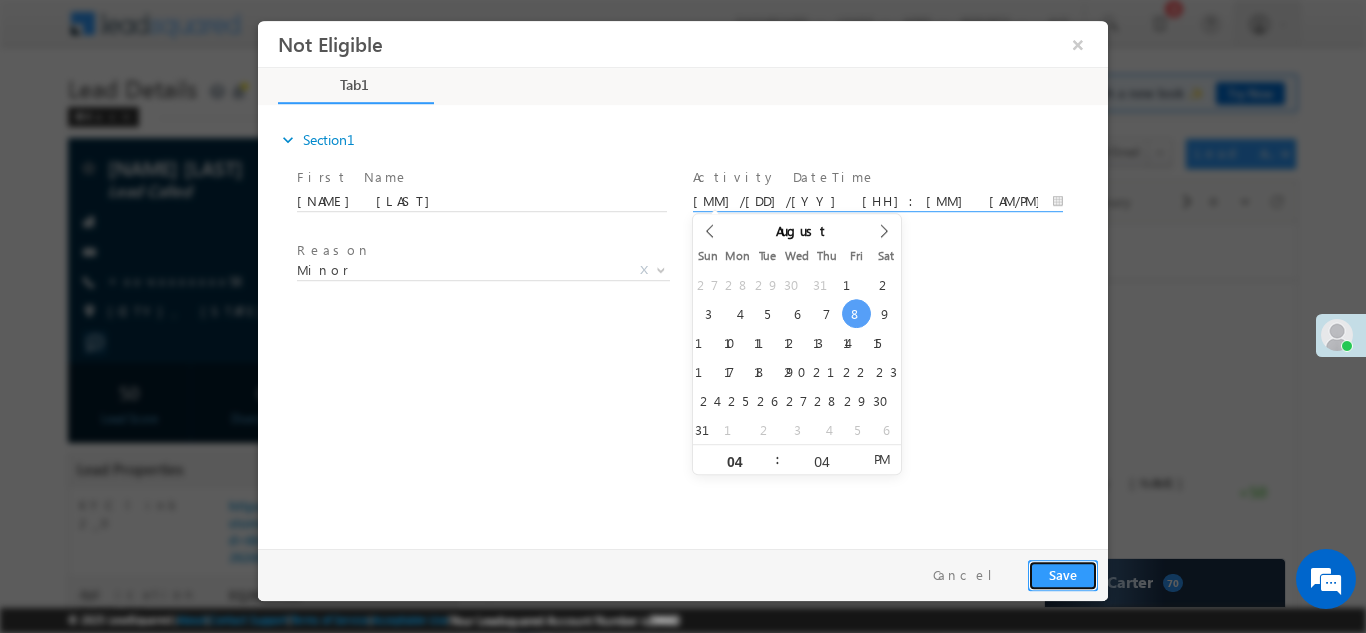 click on "Save" at bounding box center [1063, 574] 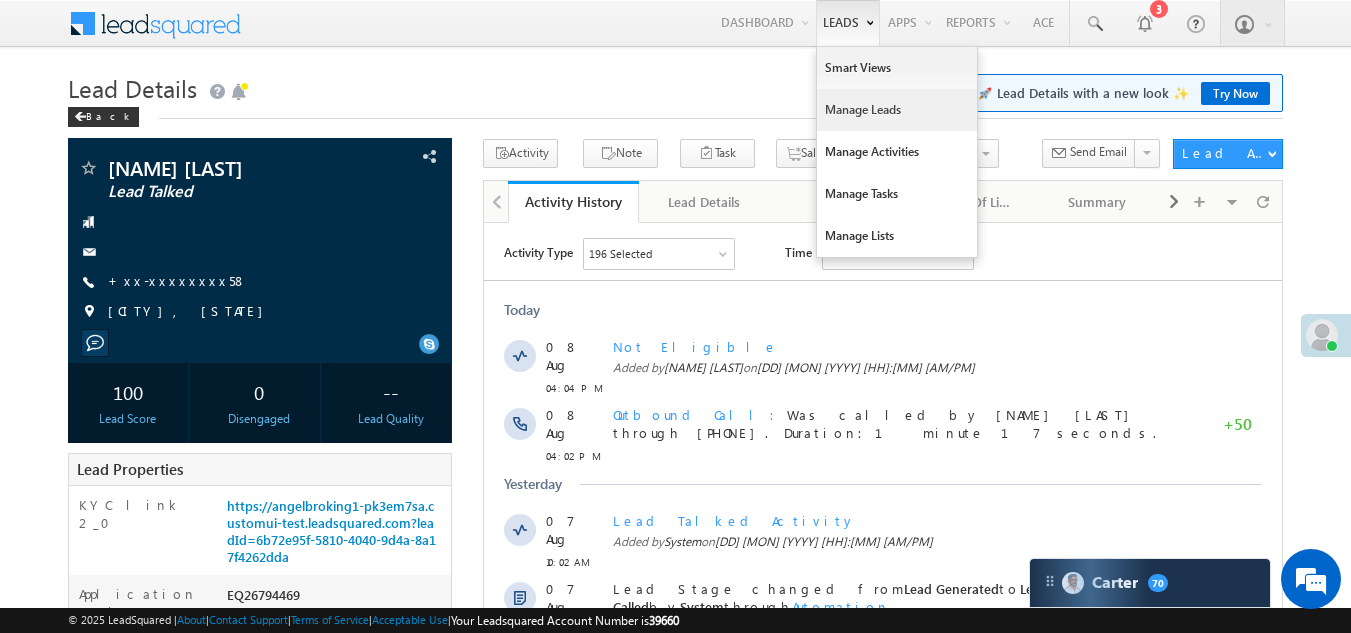 click on "Manage Leads" at bounding box center (897, 110) 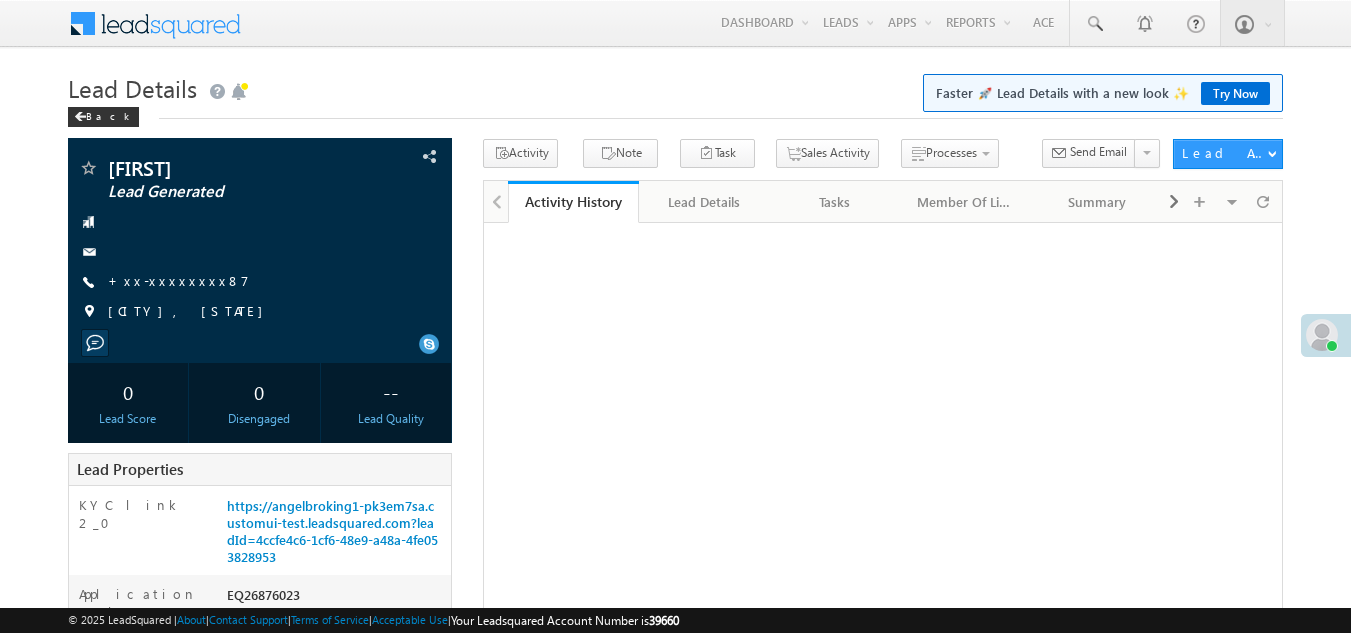 click on "+xx-xxxxxxxx87" at bounding box center [178, 280] 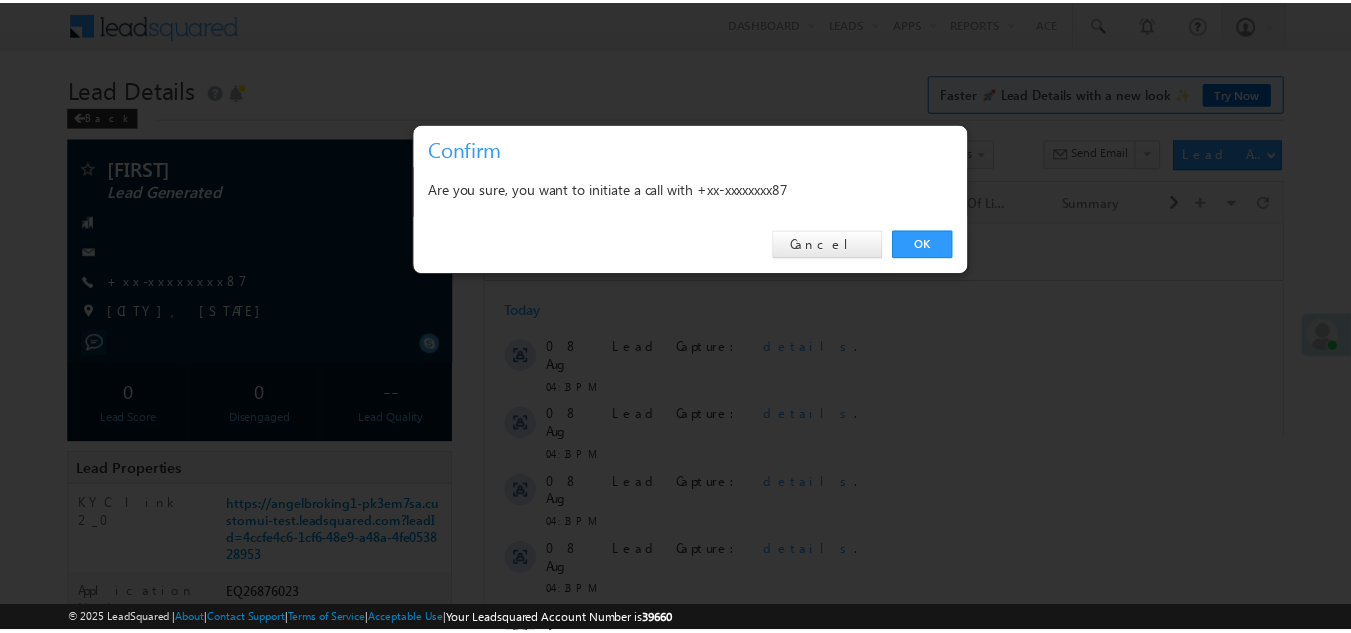 scroll, scrollTop: 0, scrollLeft: 0, axis: both 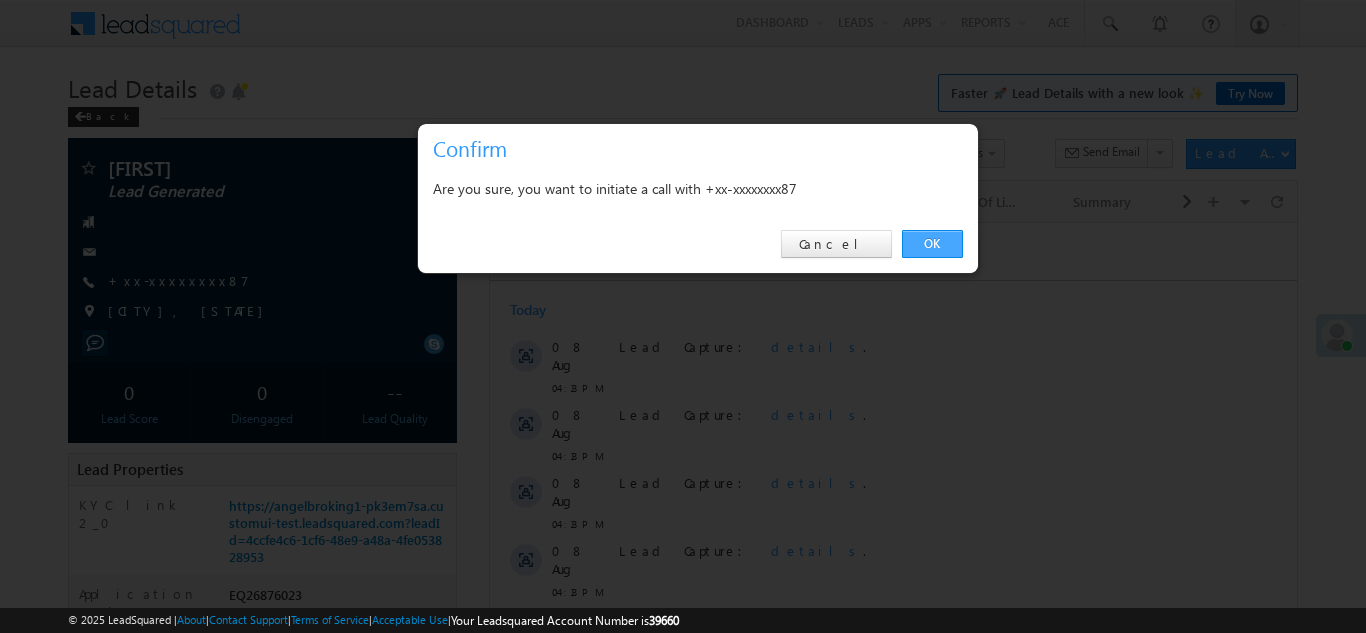 click on "OK" at bounding box center (932, 244) 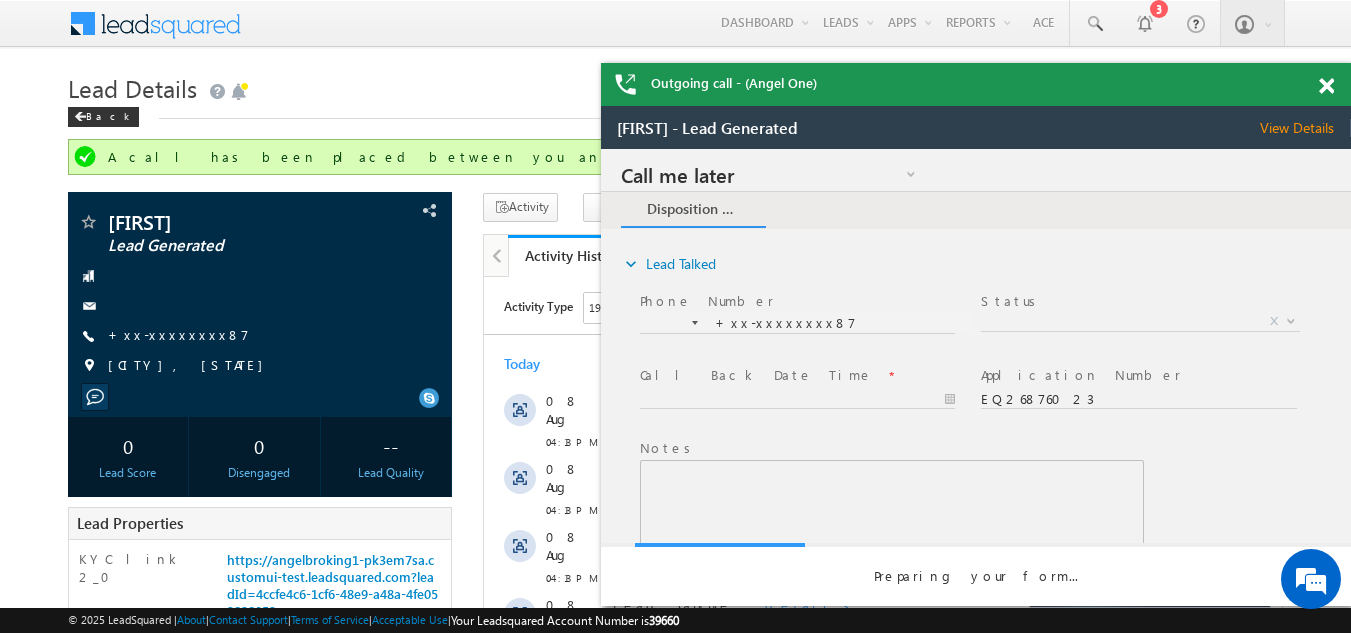 scroll, scrollTop: 0, scrollLeft: 0, axis: both 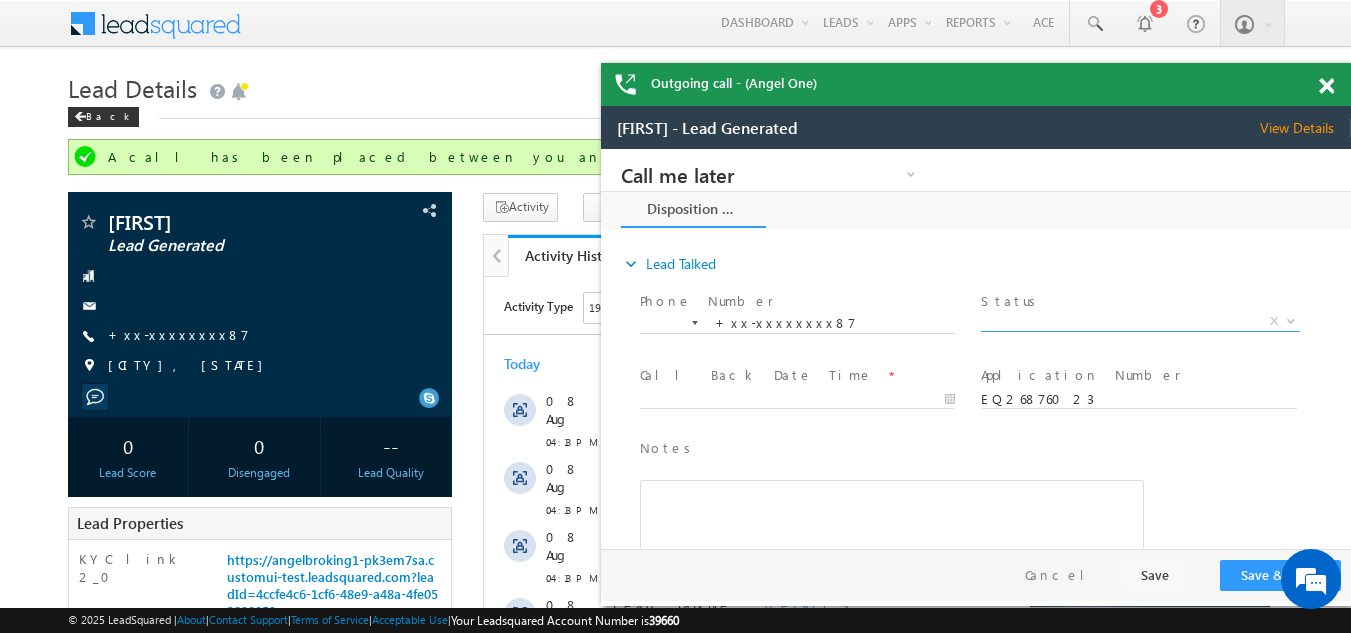 click on "X" at bounding box center (1140, 322) 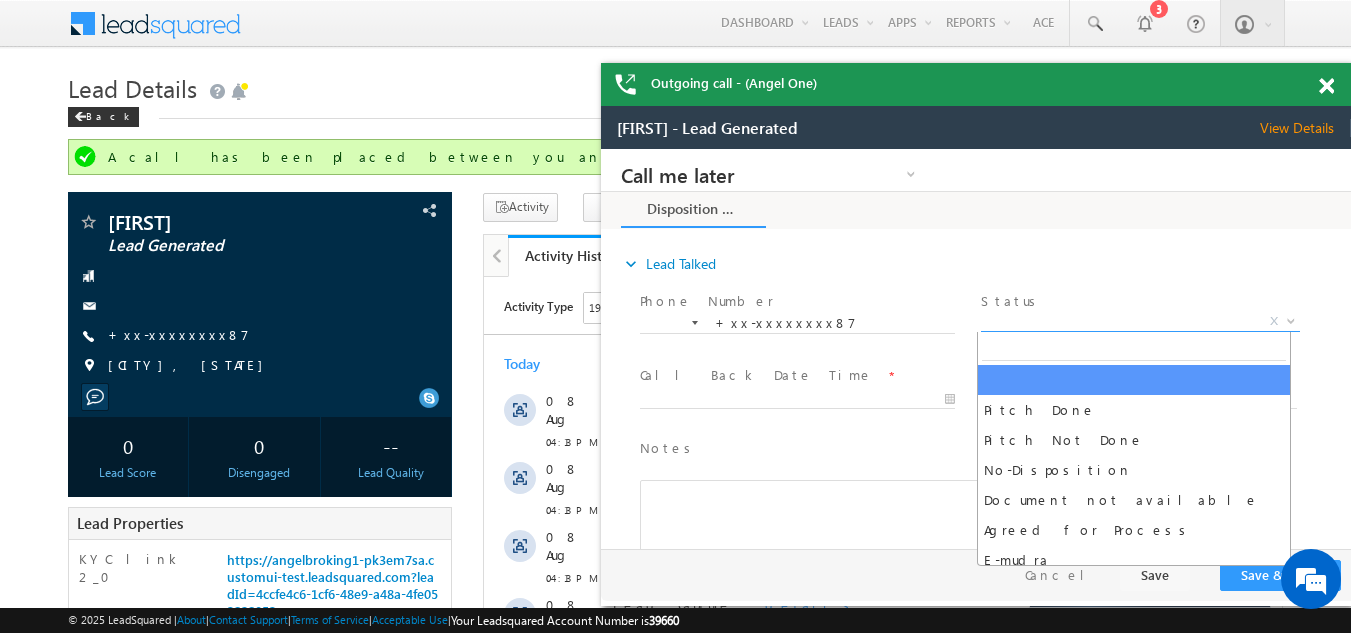 scroll, scrollTop: 0, scrollLeft: 0, axis: both 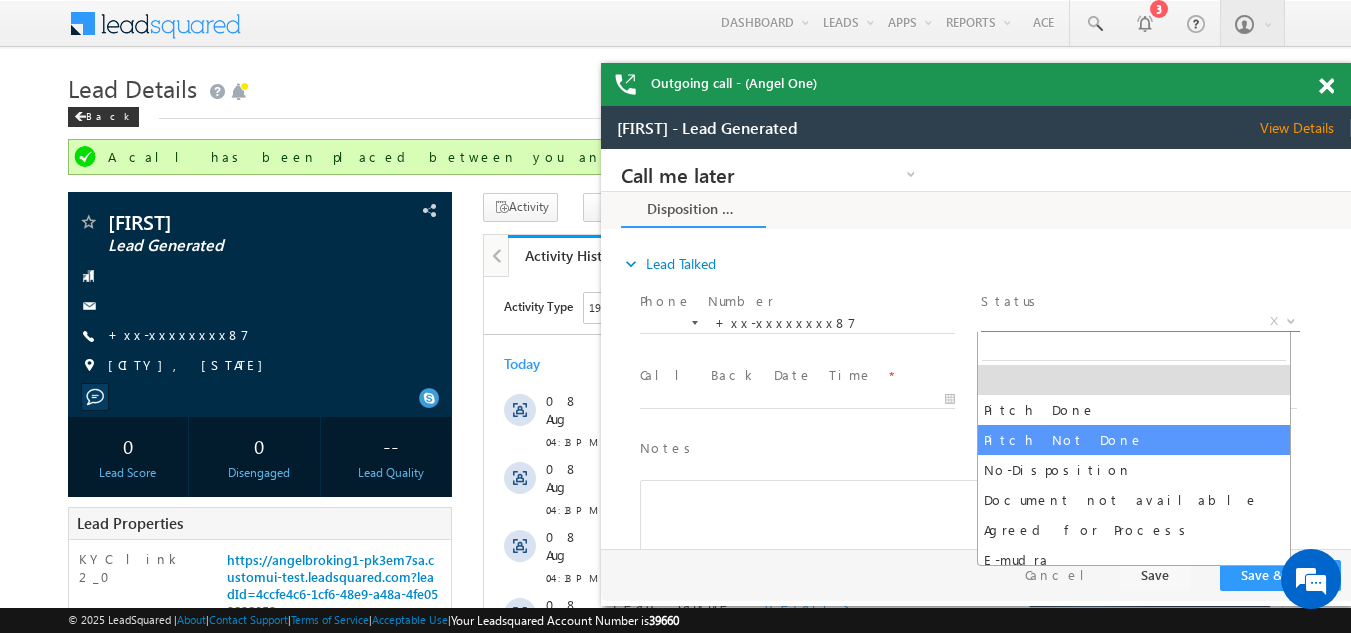 select on "Pitch Not Done" 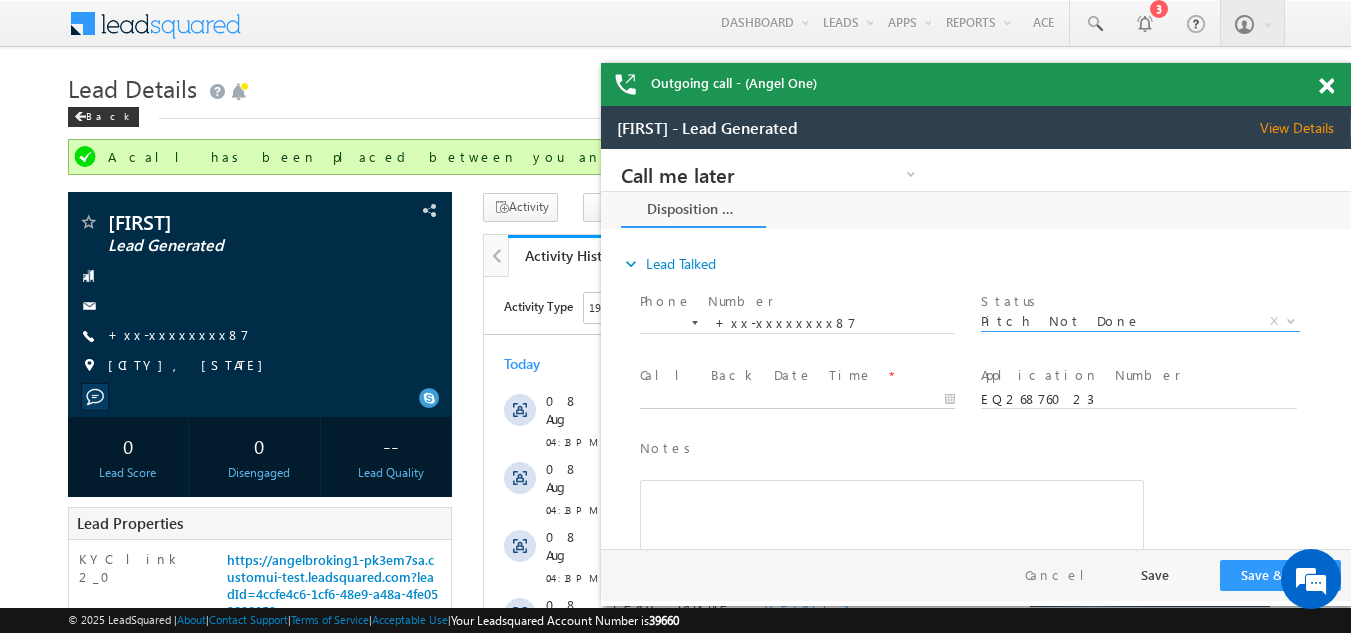 click on "Call me later Campaign Success Commitment Cross Sell Customer Drop-off reasons Language Barrier Not Interested Ringing Call me later
Call me later
× Disposition Form *" at bounding box center (976, 349) 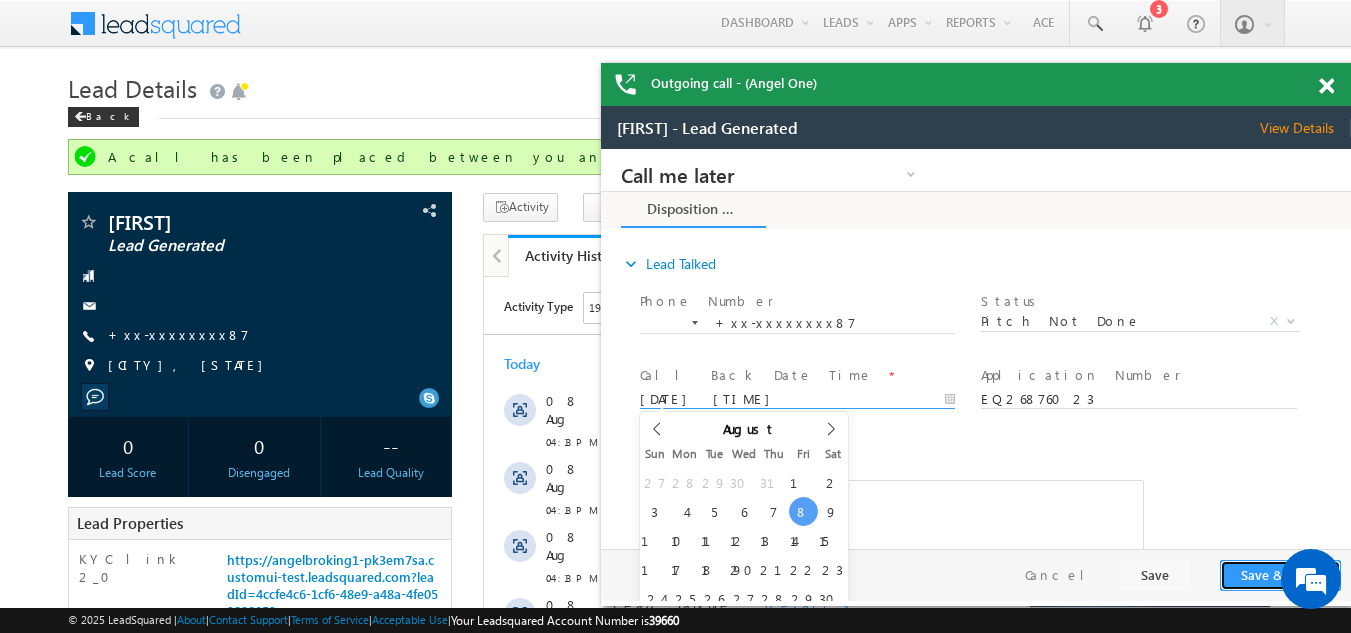 click on "Save & Close" at bounding box center [1280, 575] 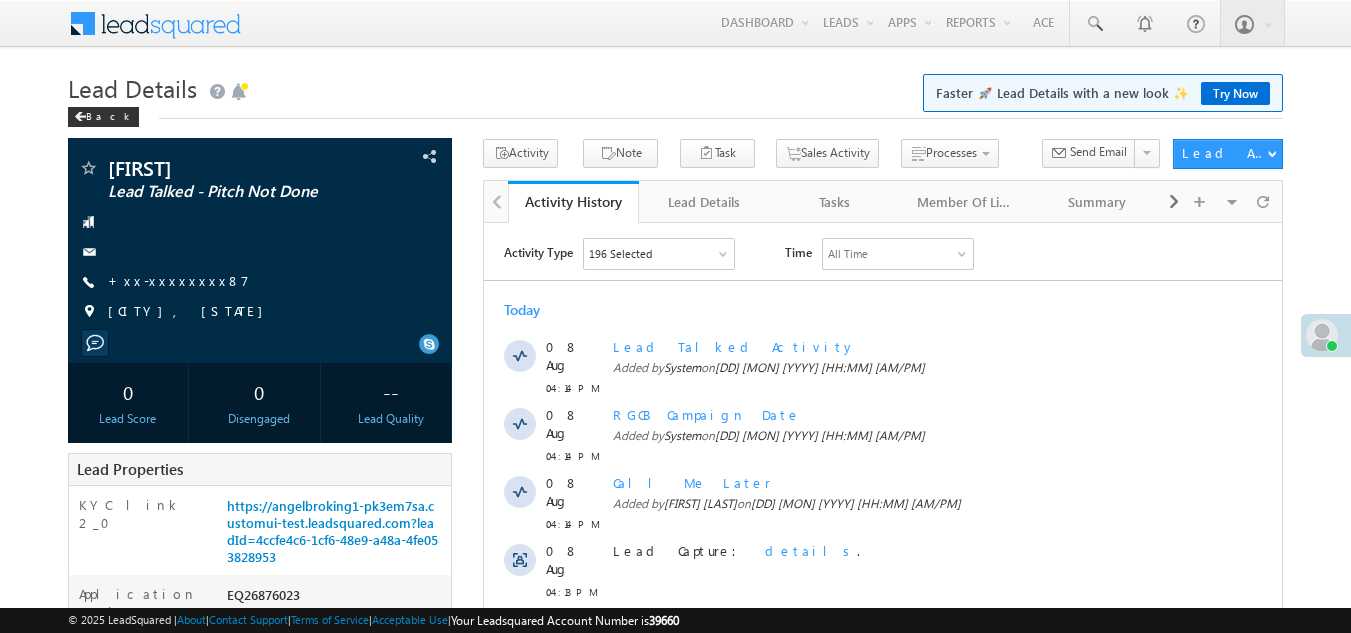 scroll, scrollTop: 0, scrollLeft: 0, axis: both 